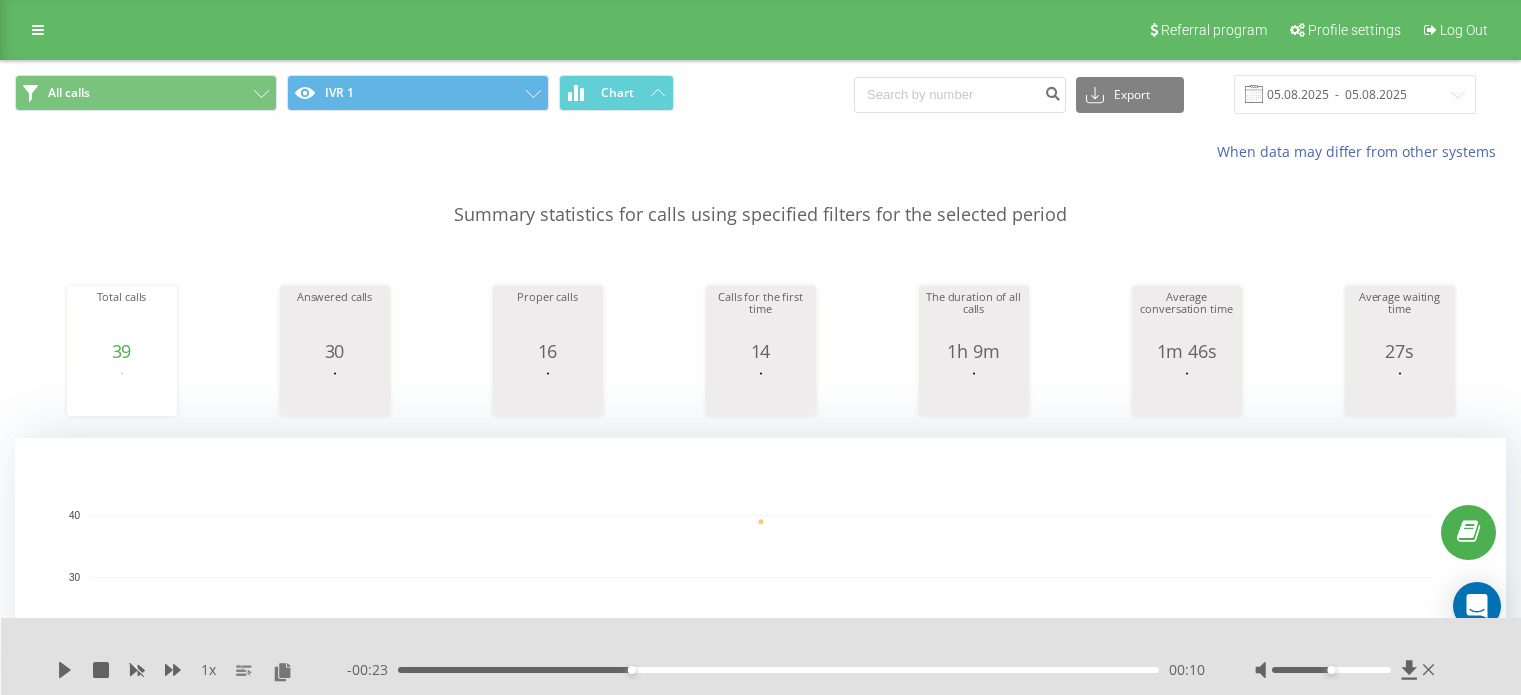 scroll, scrollTop: 300, scrollLeft: 0, axis: vertical 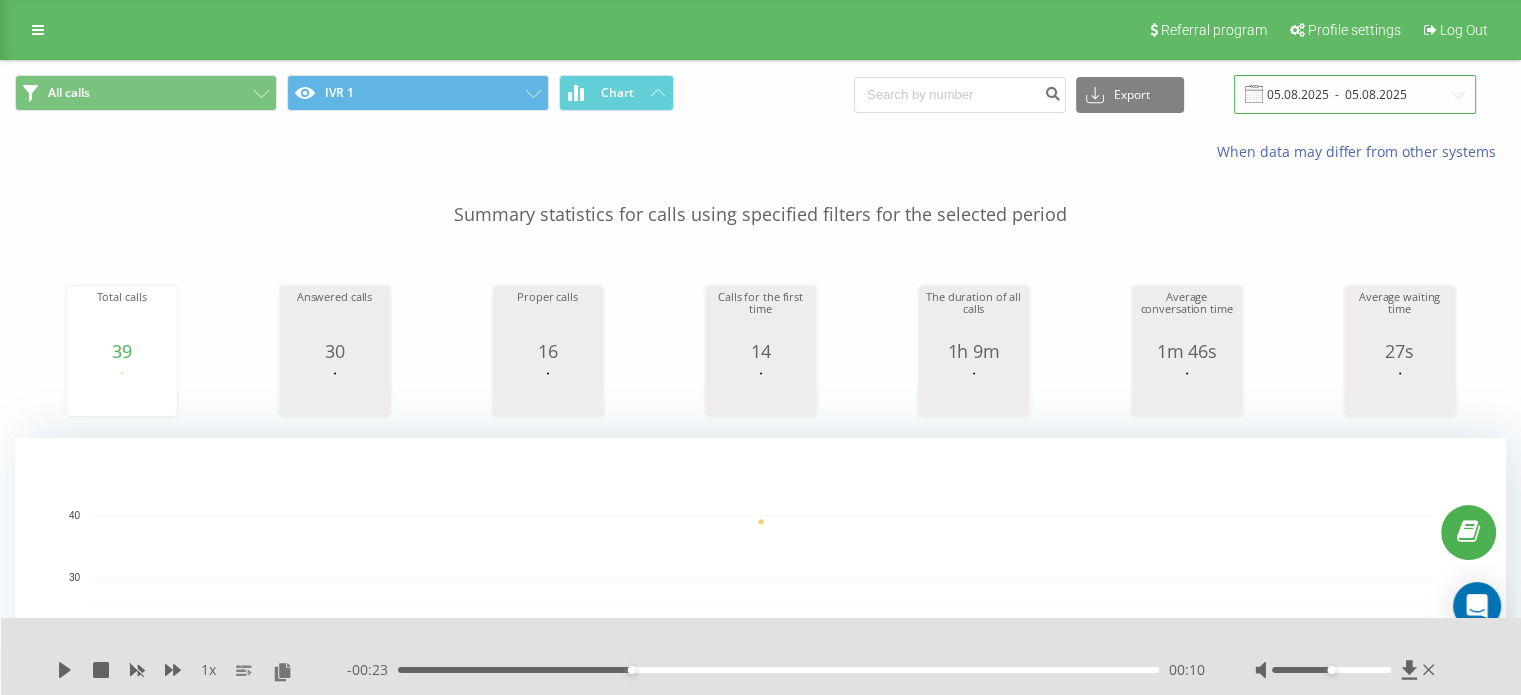 click on "05.08.2025  -  05.08.2025" at bounding box center (1355, 94) 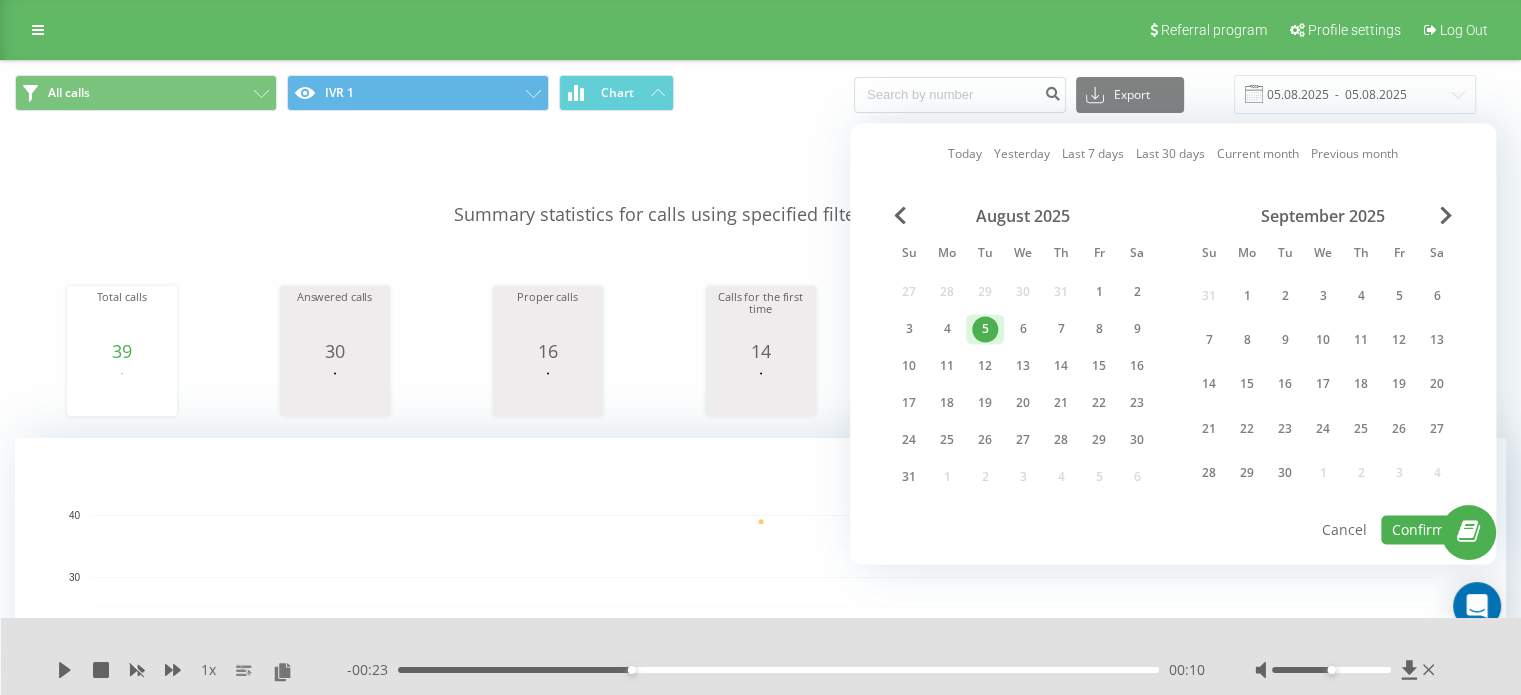 click on "5" at bounding box center [985, 329] 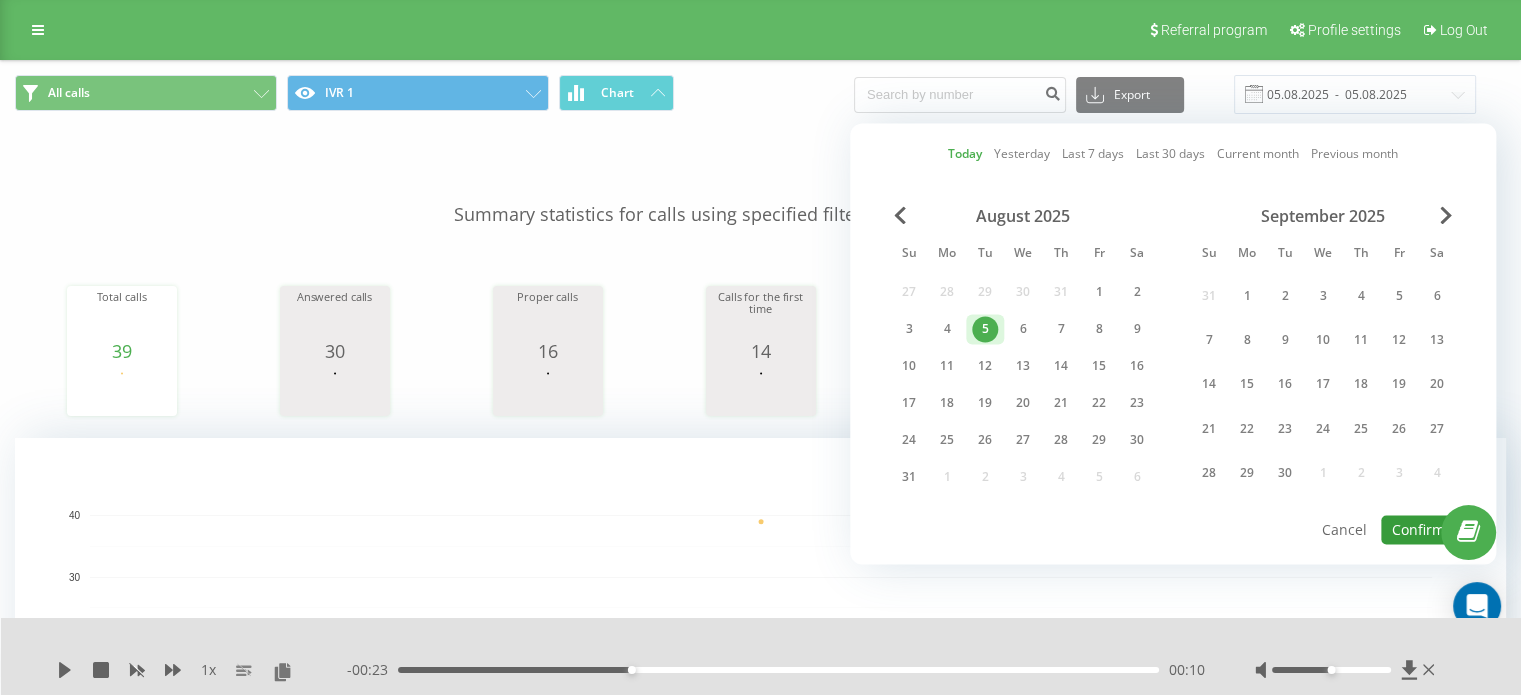 click on "Confirm" at bounding box center [1418, 529] 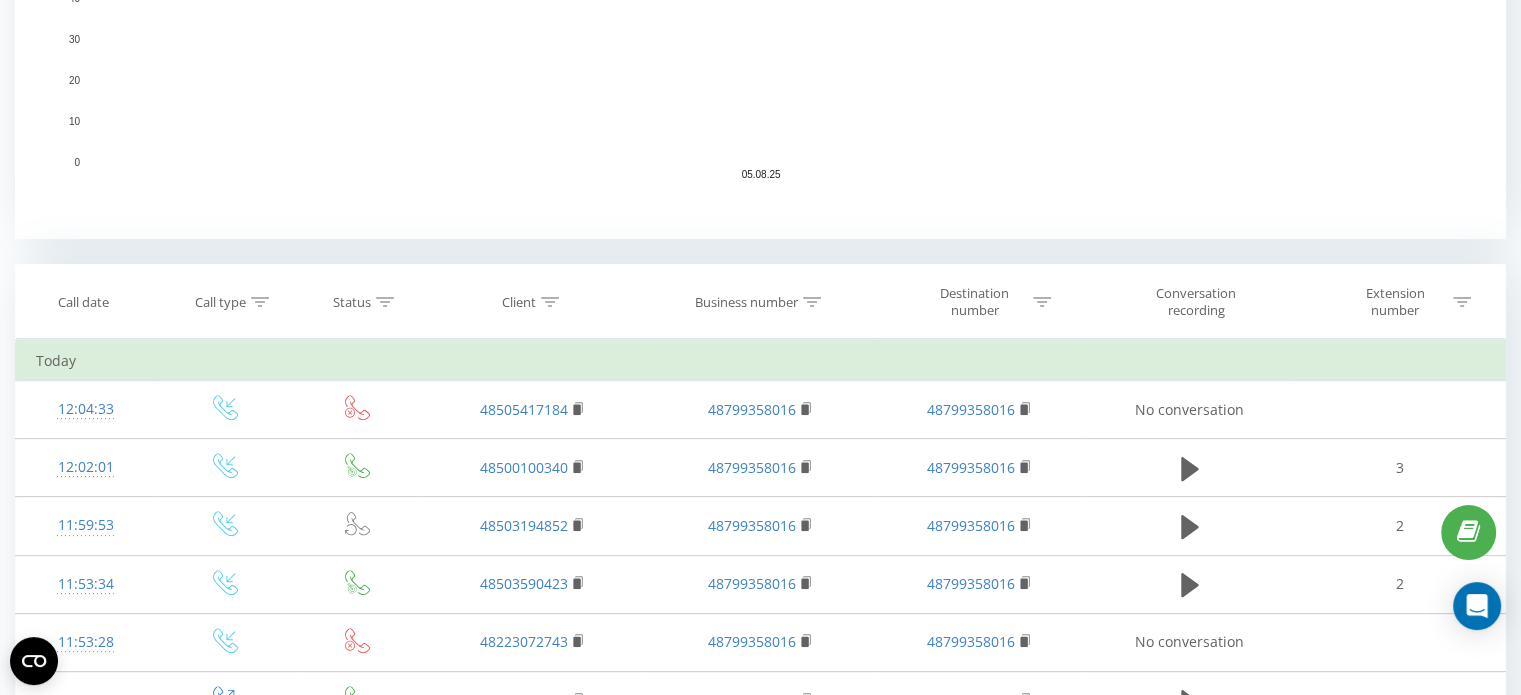 scroll, scrollTop: 600, scrollLeft: 0, axis: vertical 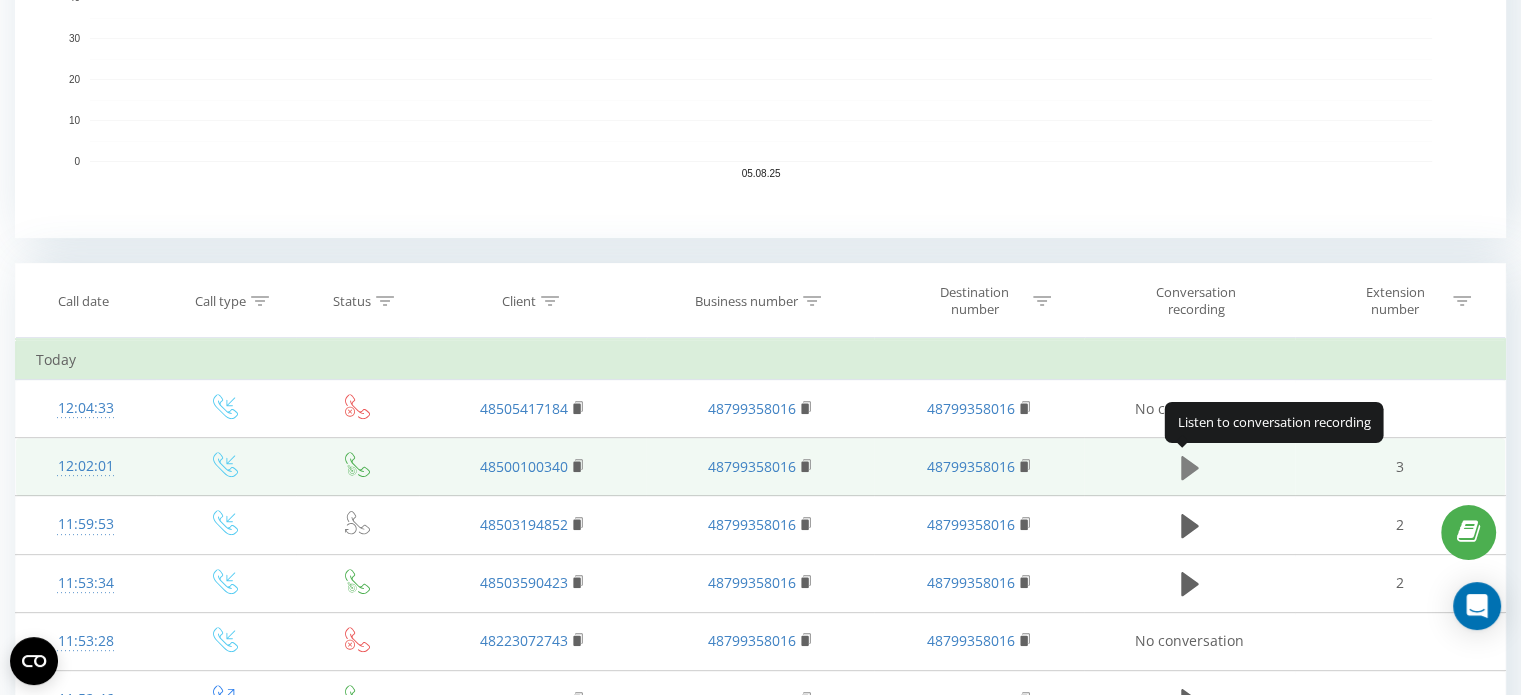 click 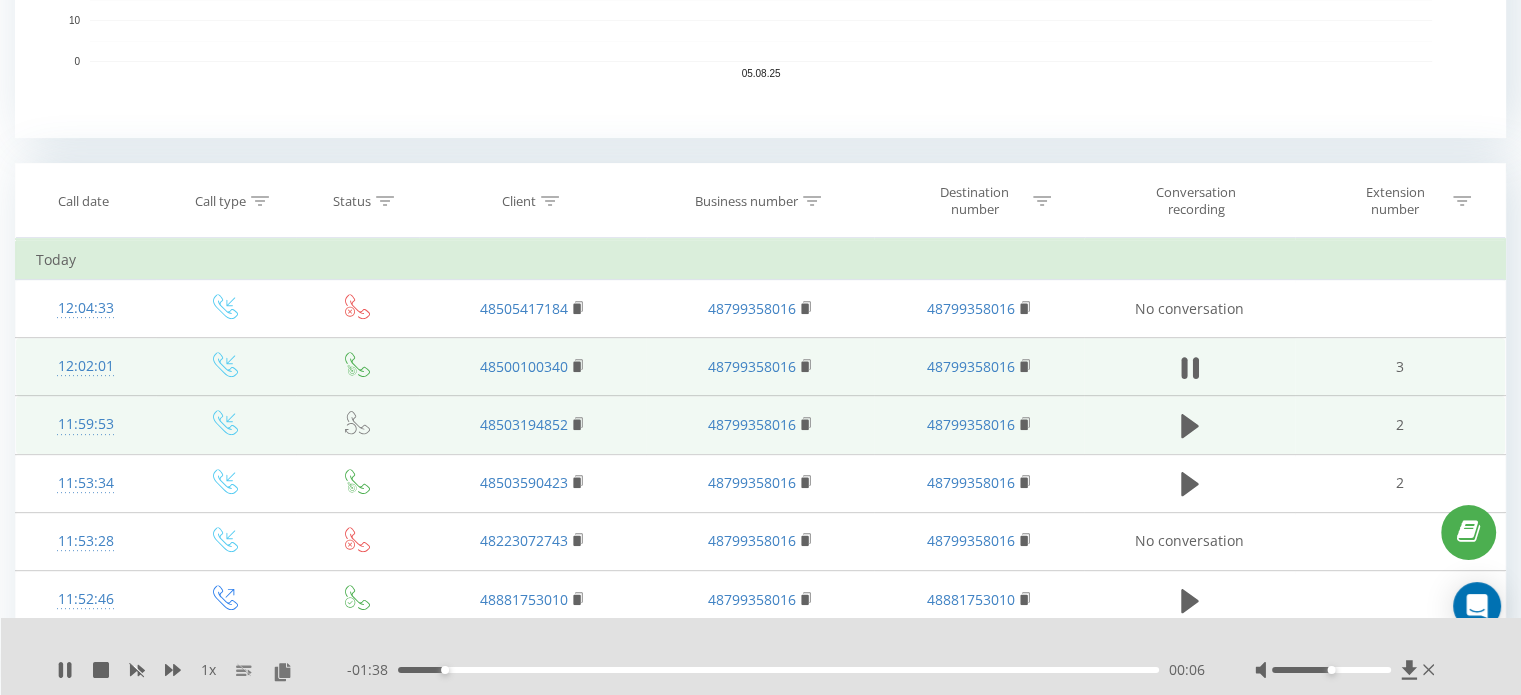 scroll, scrollTop: 800, scrollLeft: 0, axis: vertical 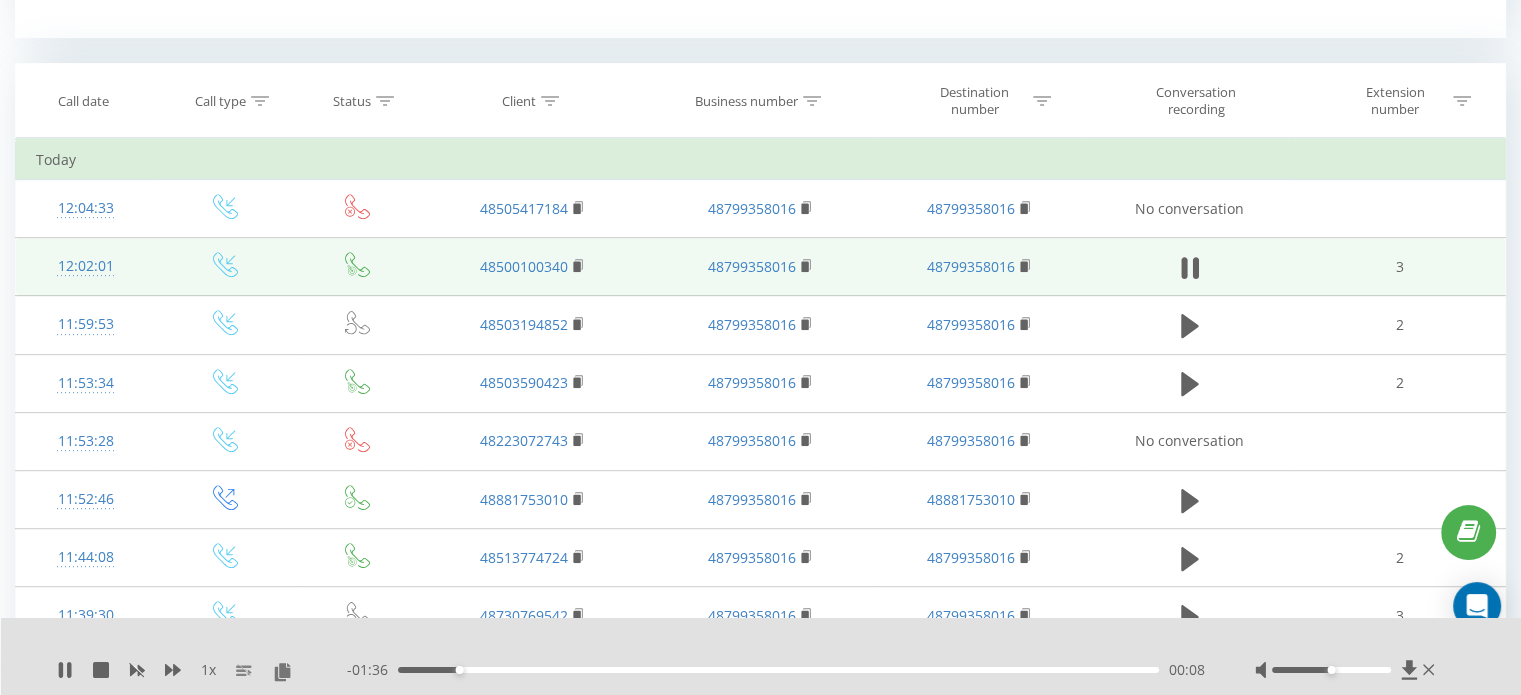 click on "00:08" at bounding box center [778, 670] 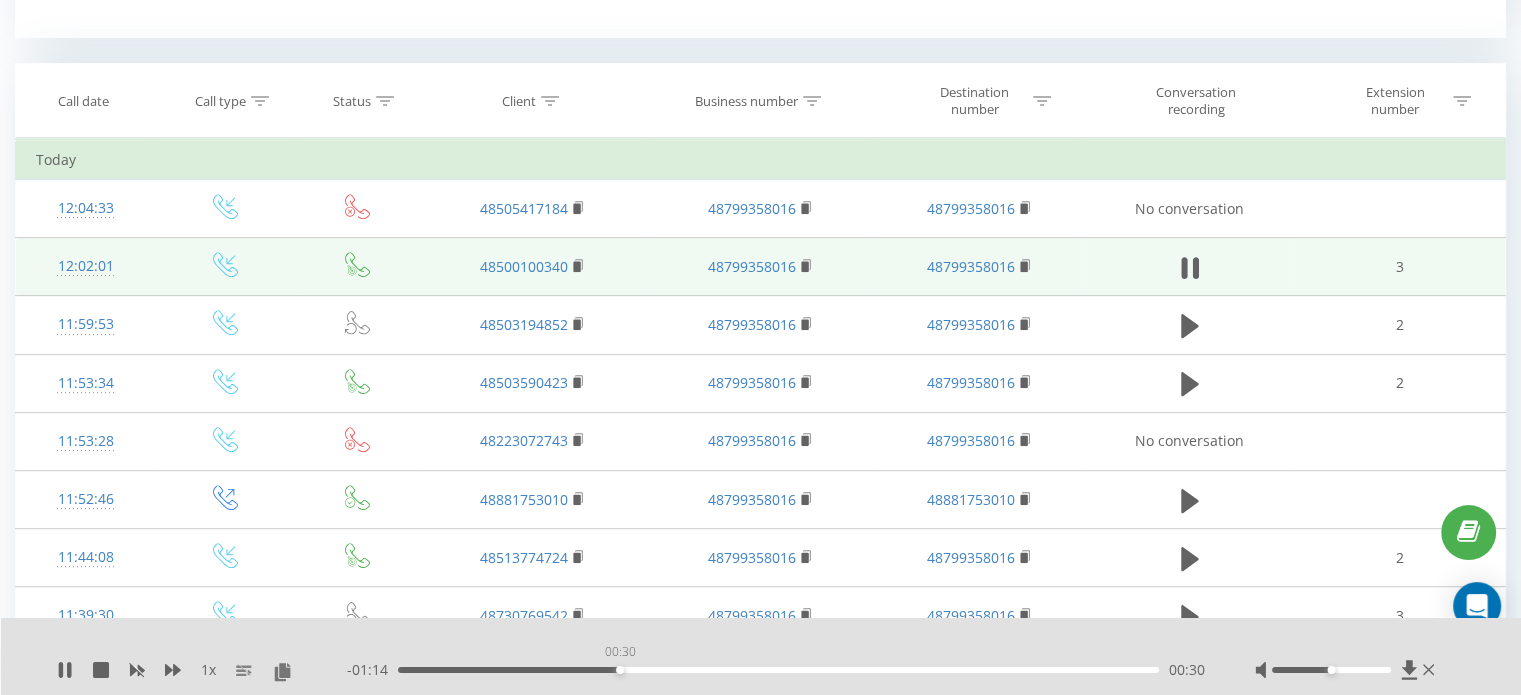 click on "00:30" at bounding box center [778, 670] 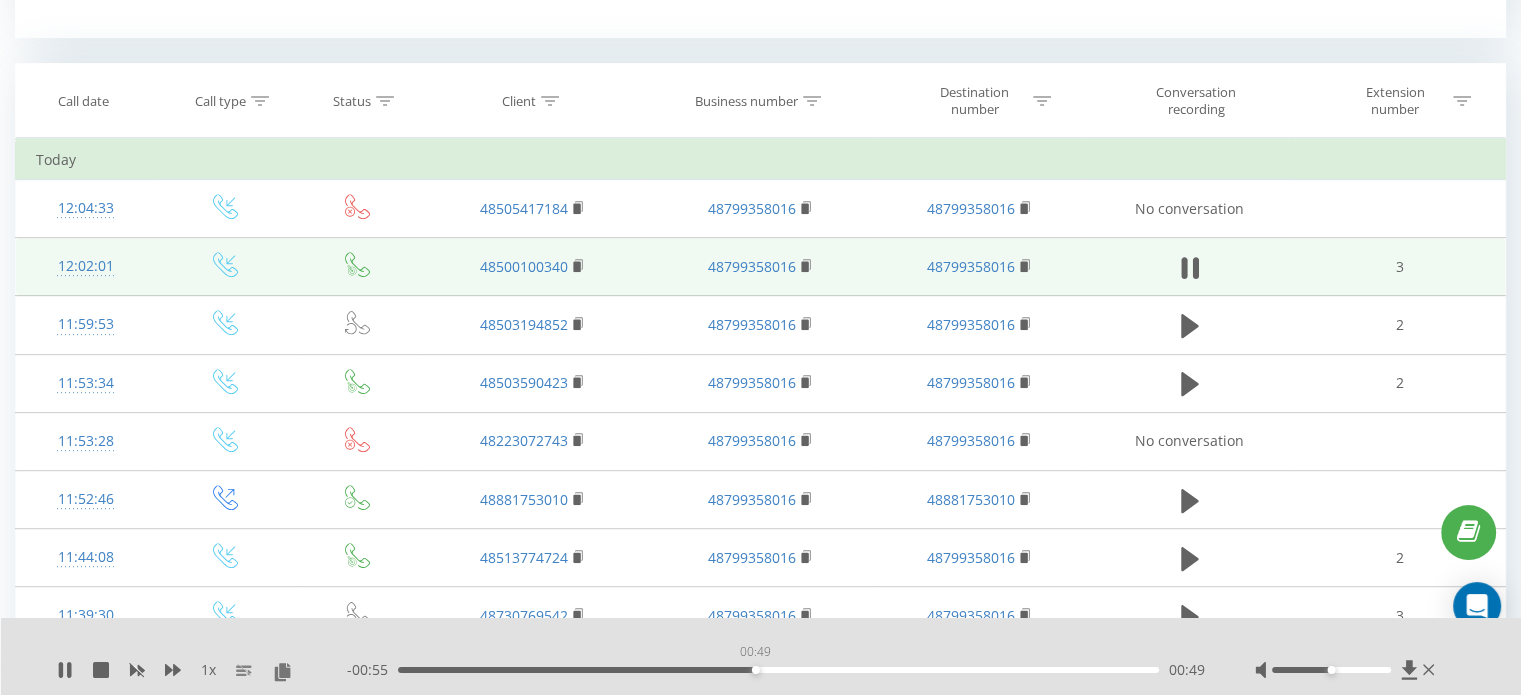 click on "00:49" at bounding box center (778, 670) 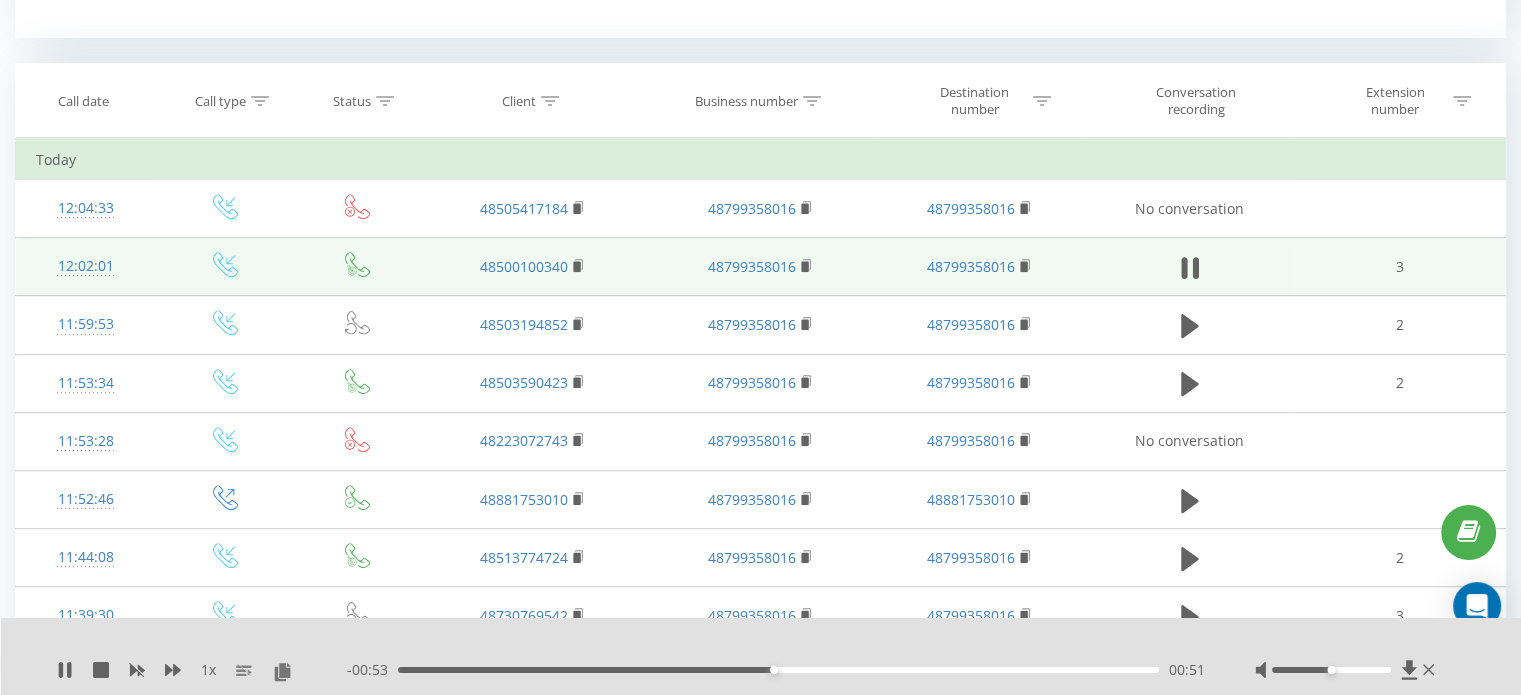 click on "- 00:53 00:51   00:51" at bounding box center (776, 670) 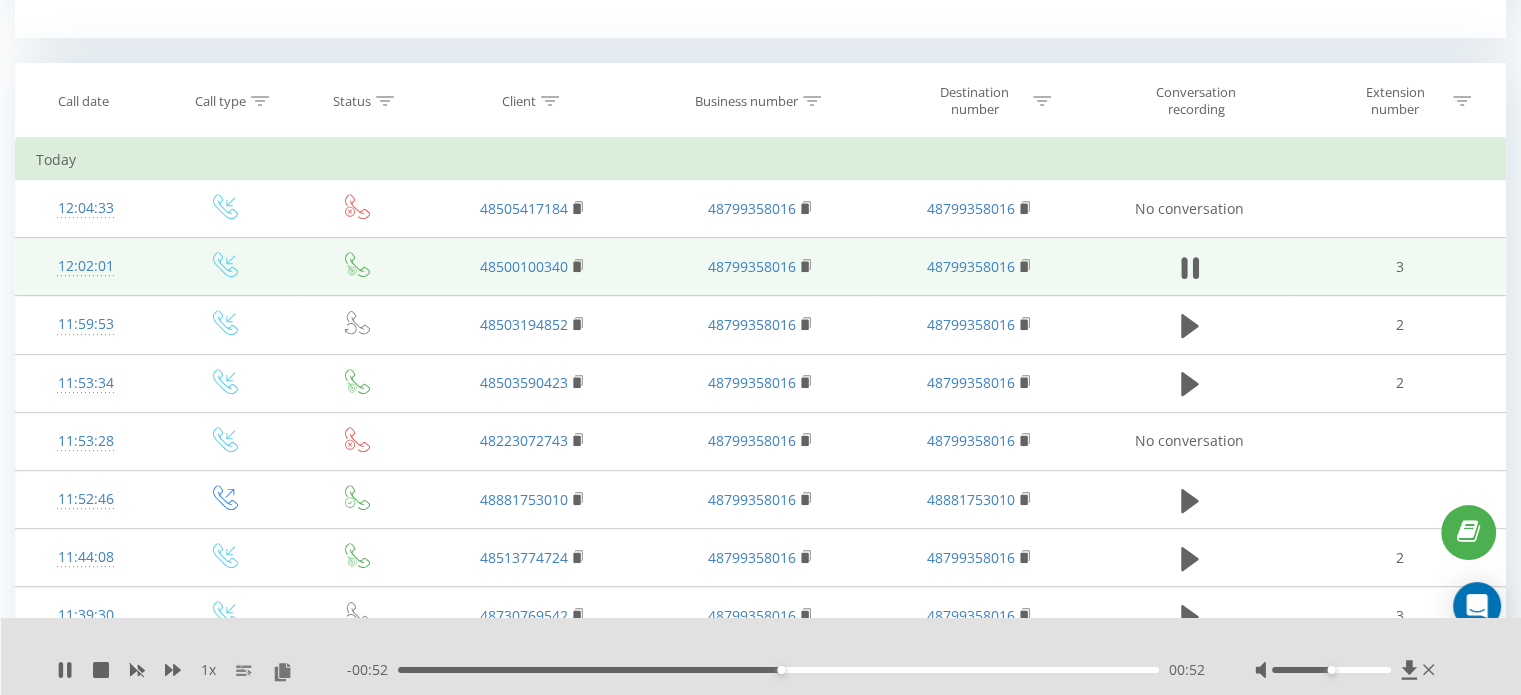 click on "- 00:52 00:52   00:52" at bounding box center (776, 670) 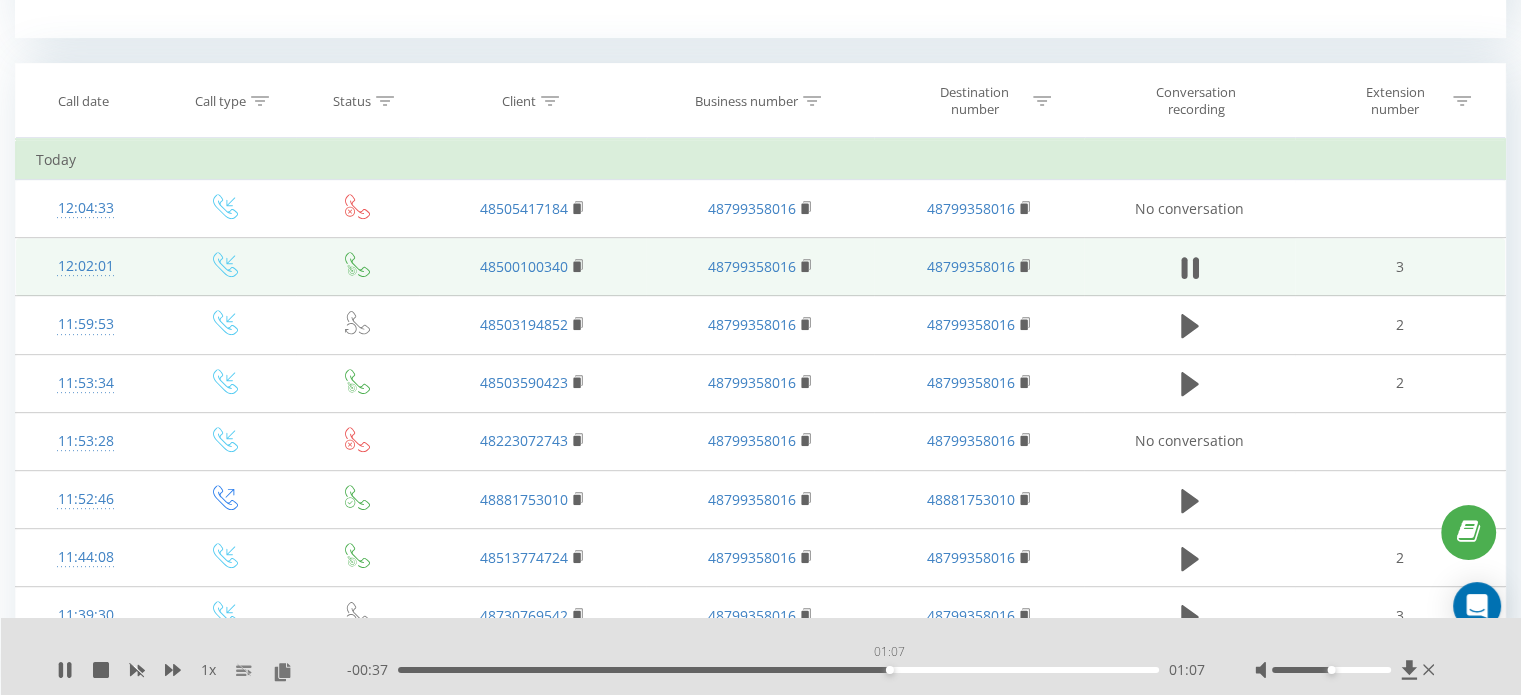 click on "01:07" at bounding box center [778, 670] 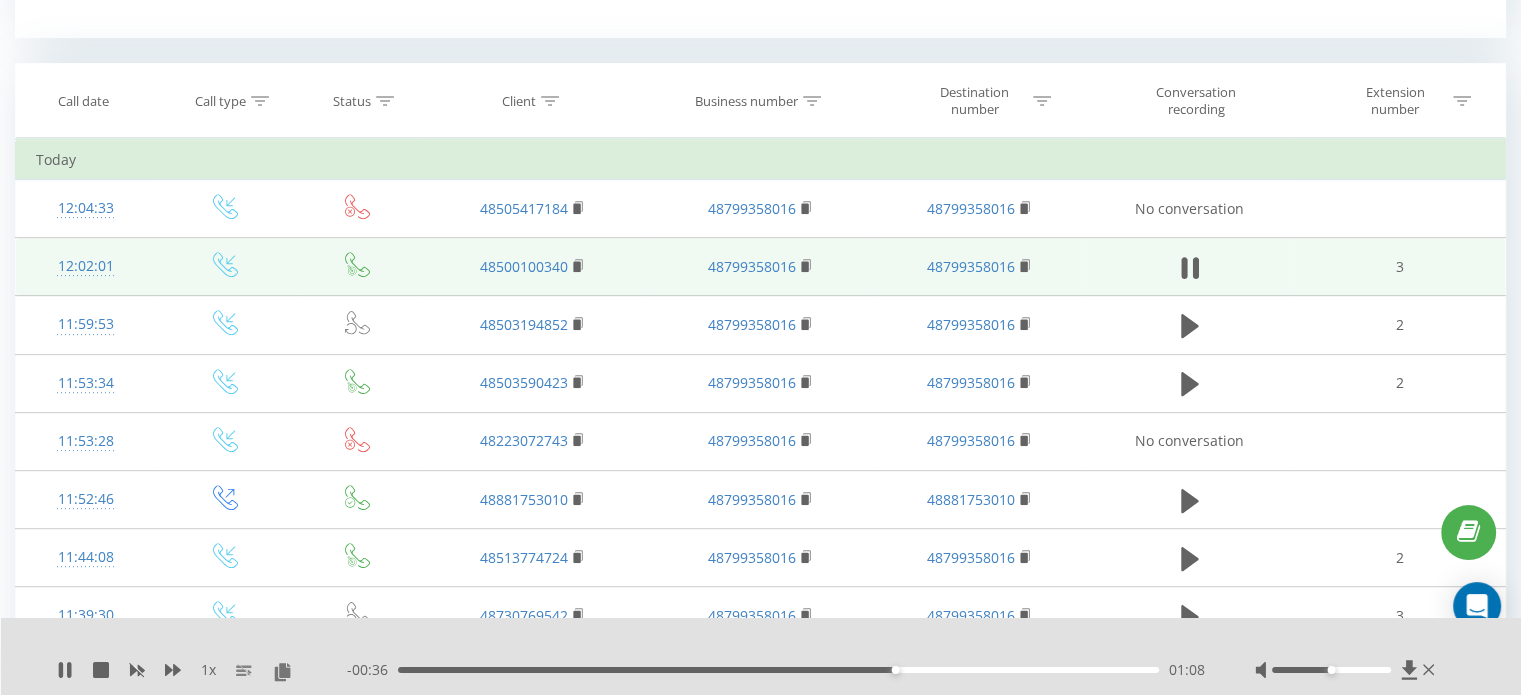 click on "01:08" at bounding box center [778, 670] 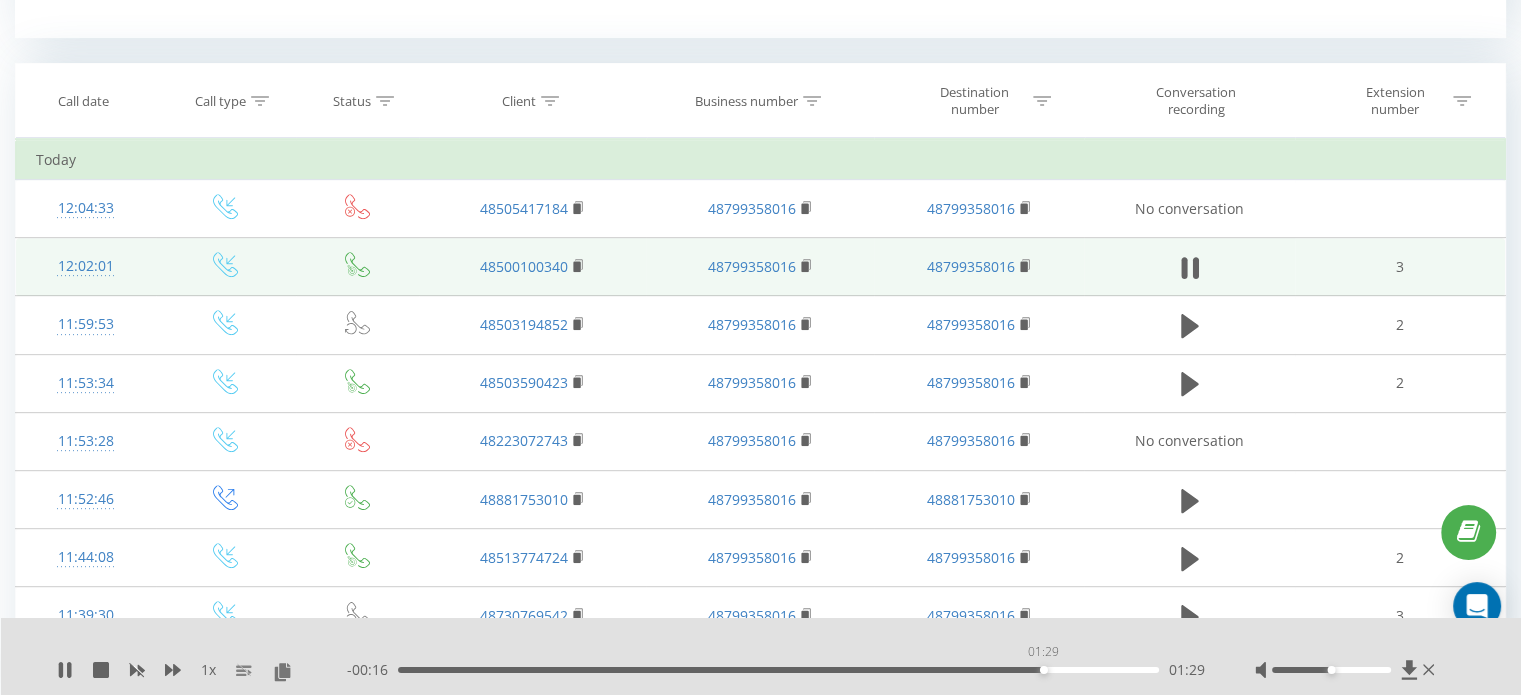 click on "01:29" at bounding box center (778, 670) 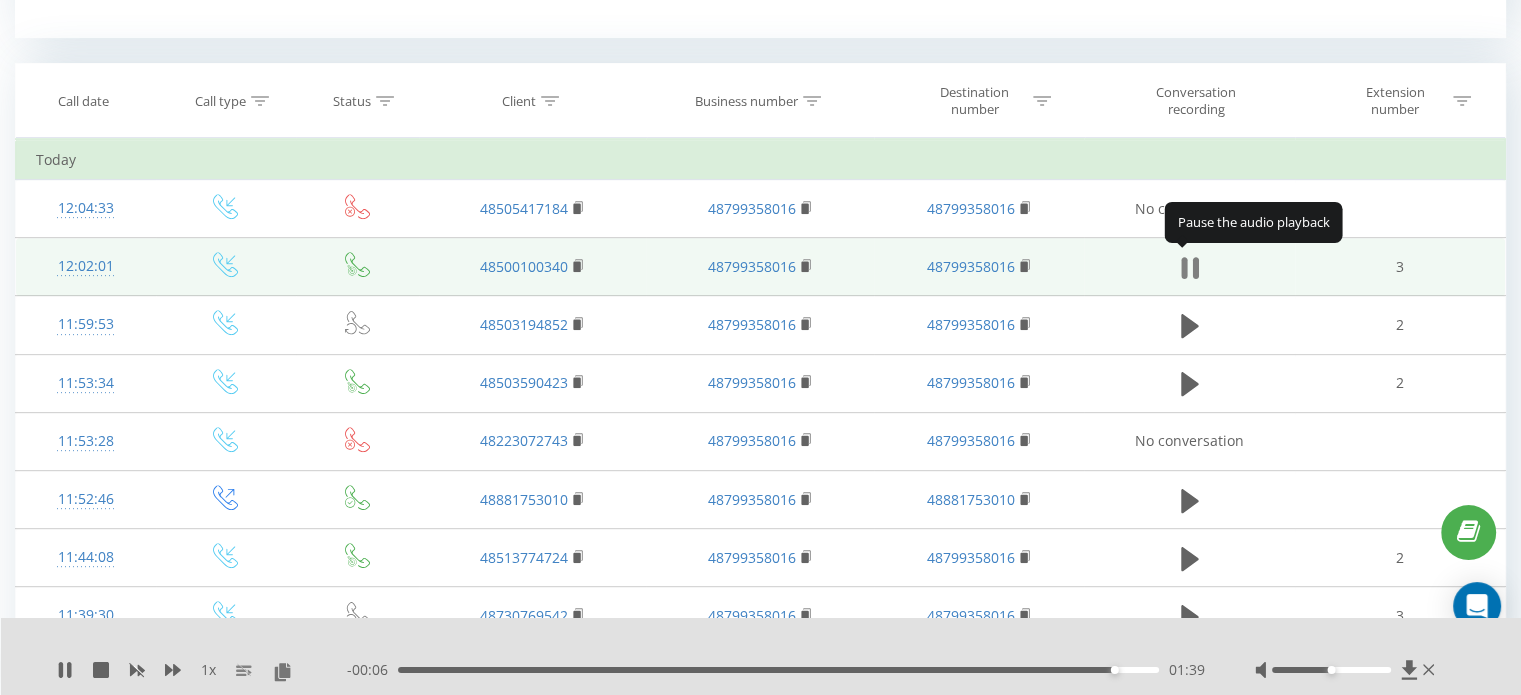 click 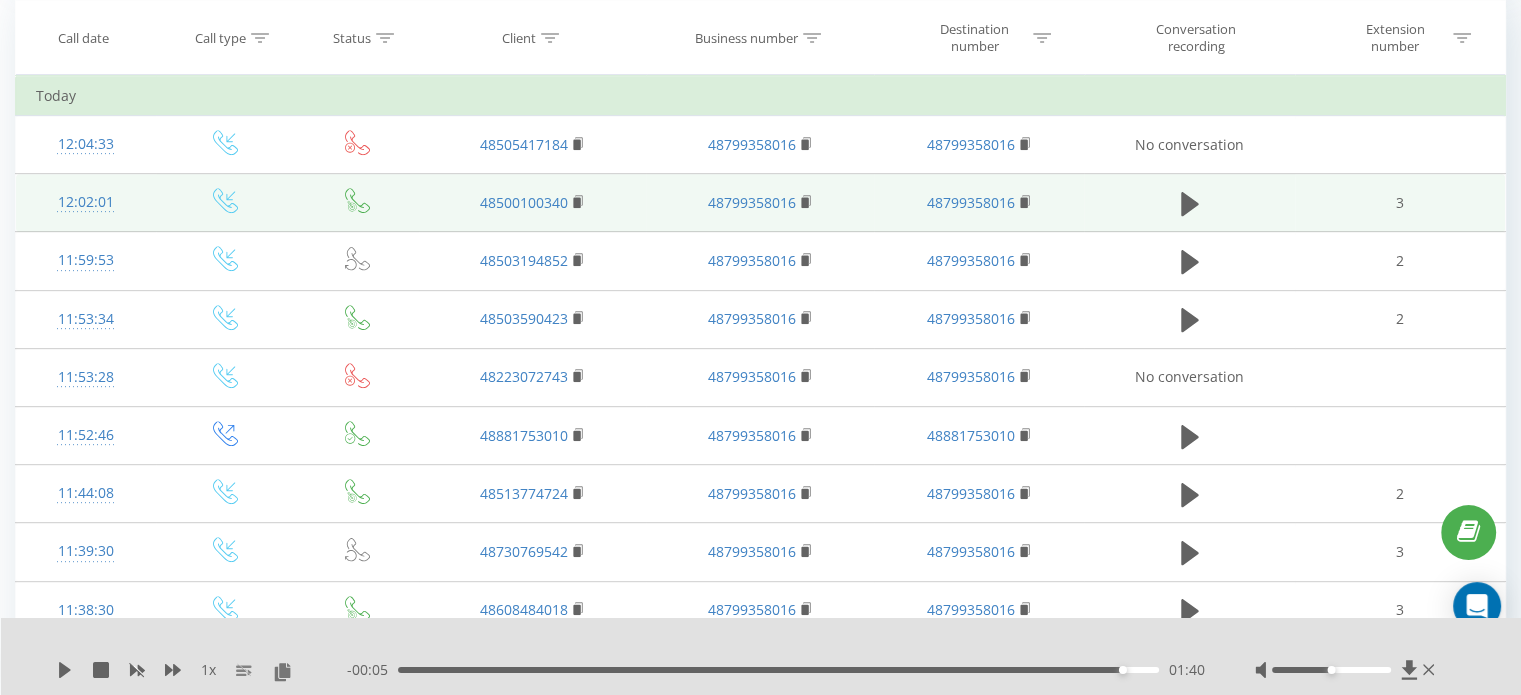 scroll, scrollTop: 888, scrollLeft: 0, axis: vertical 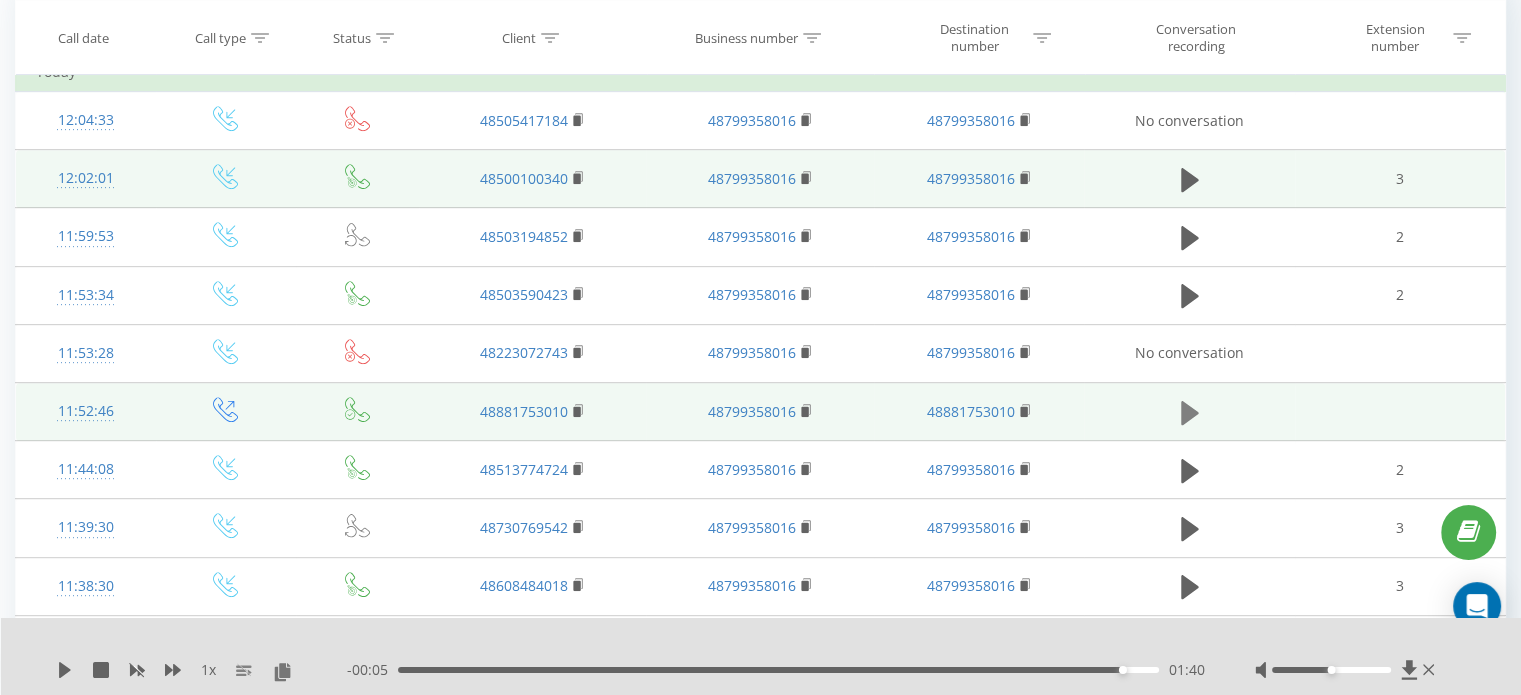 click 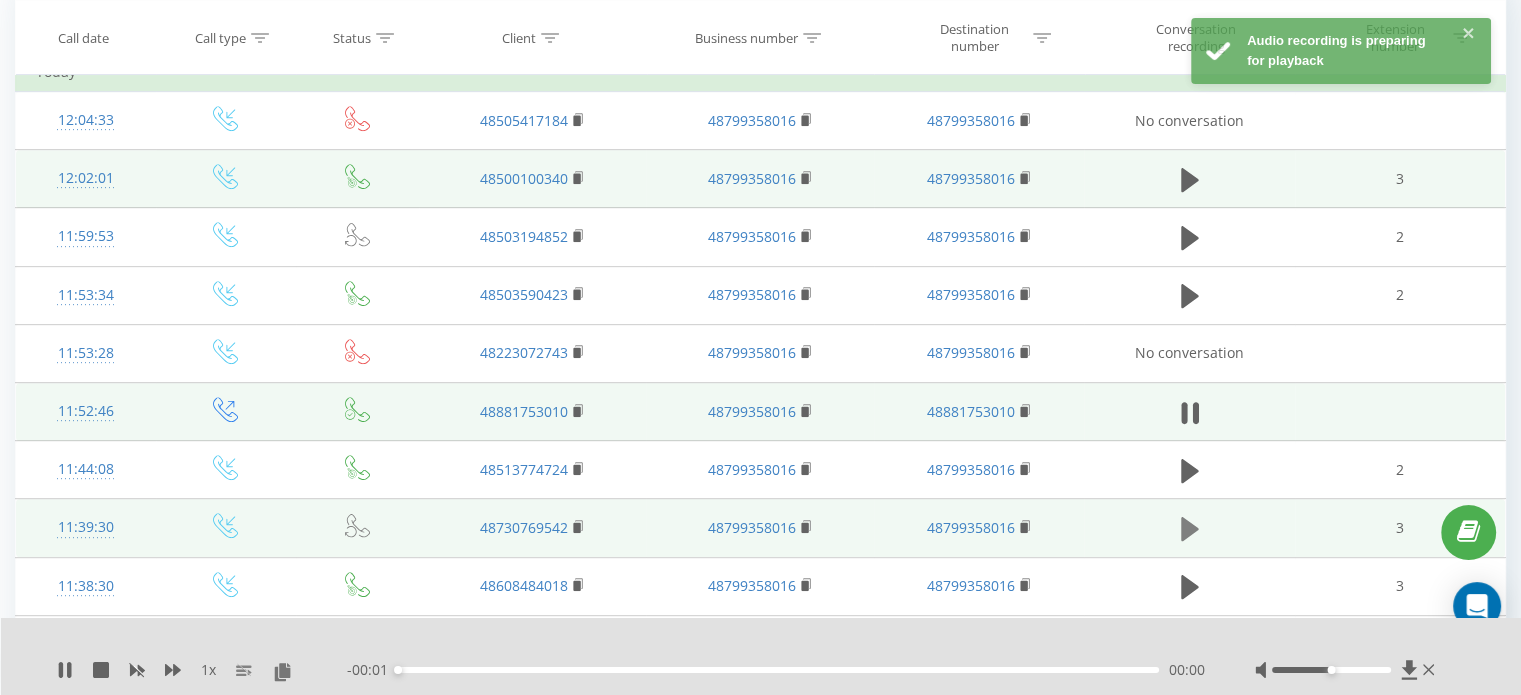 click 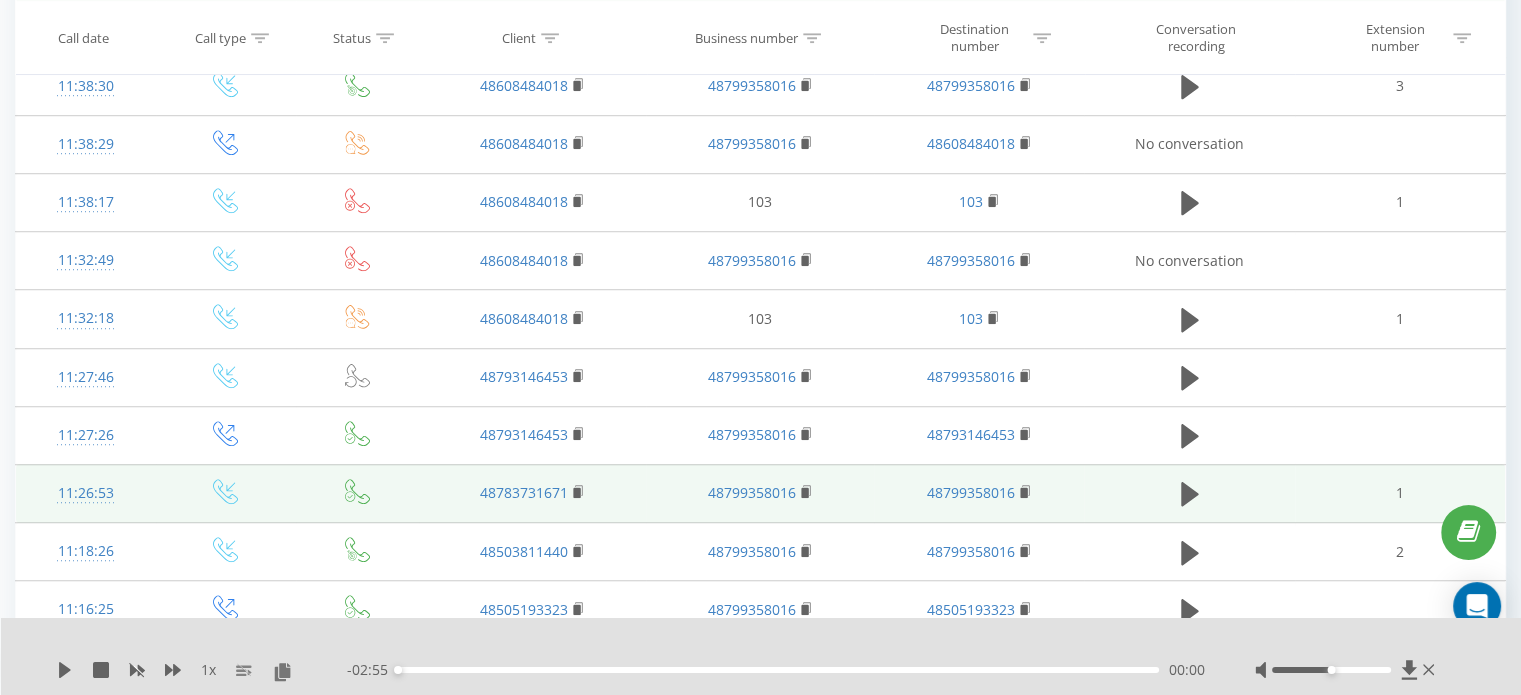 scroll, scrollTop: 1488, scrollLeft: 0, axis: vertical 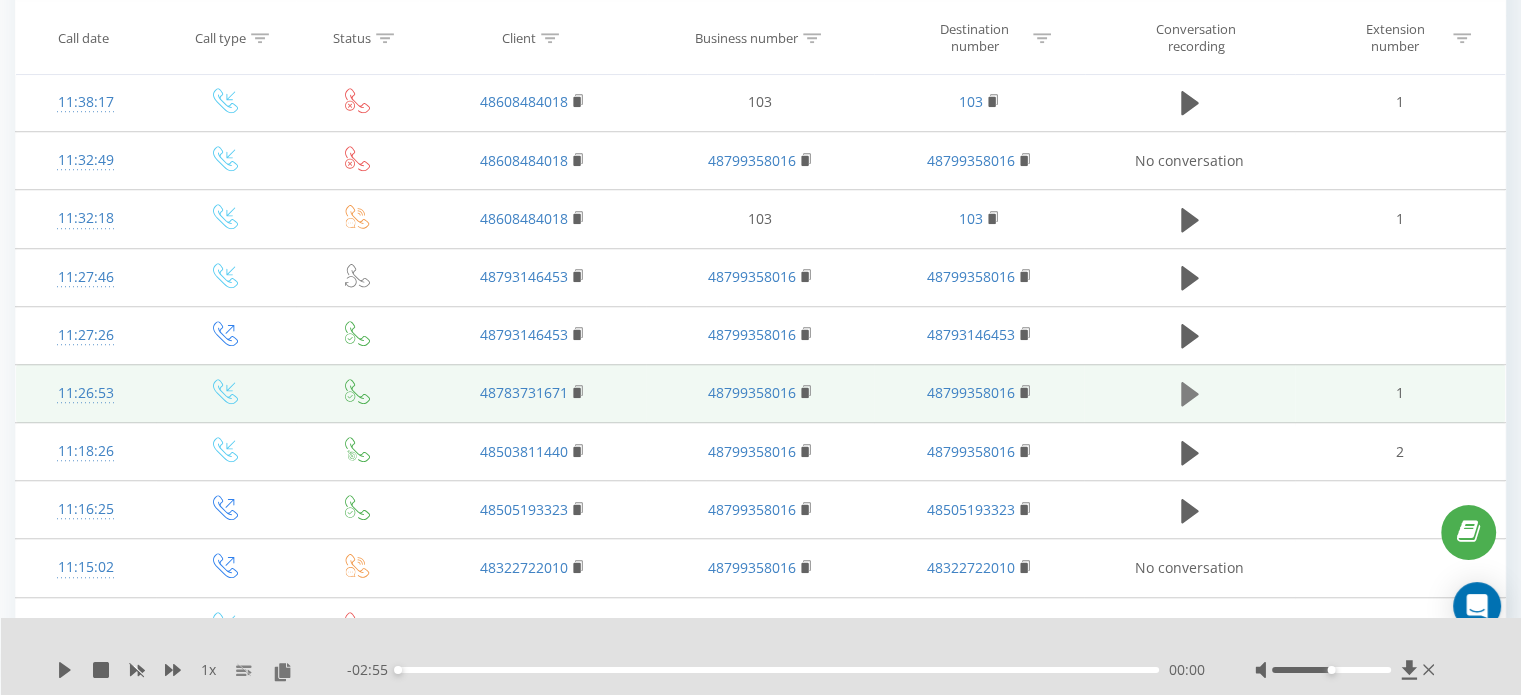 click 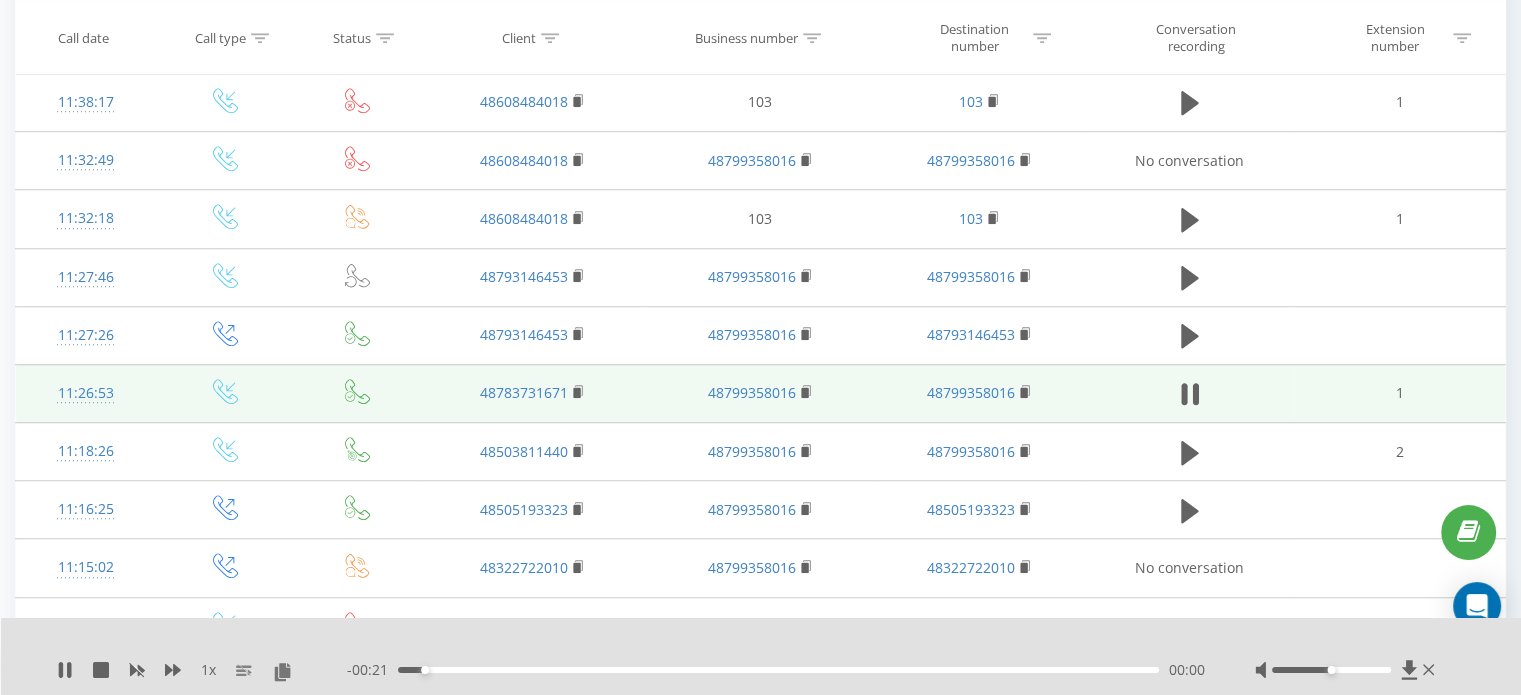 click 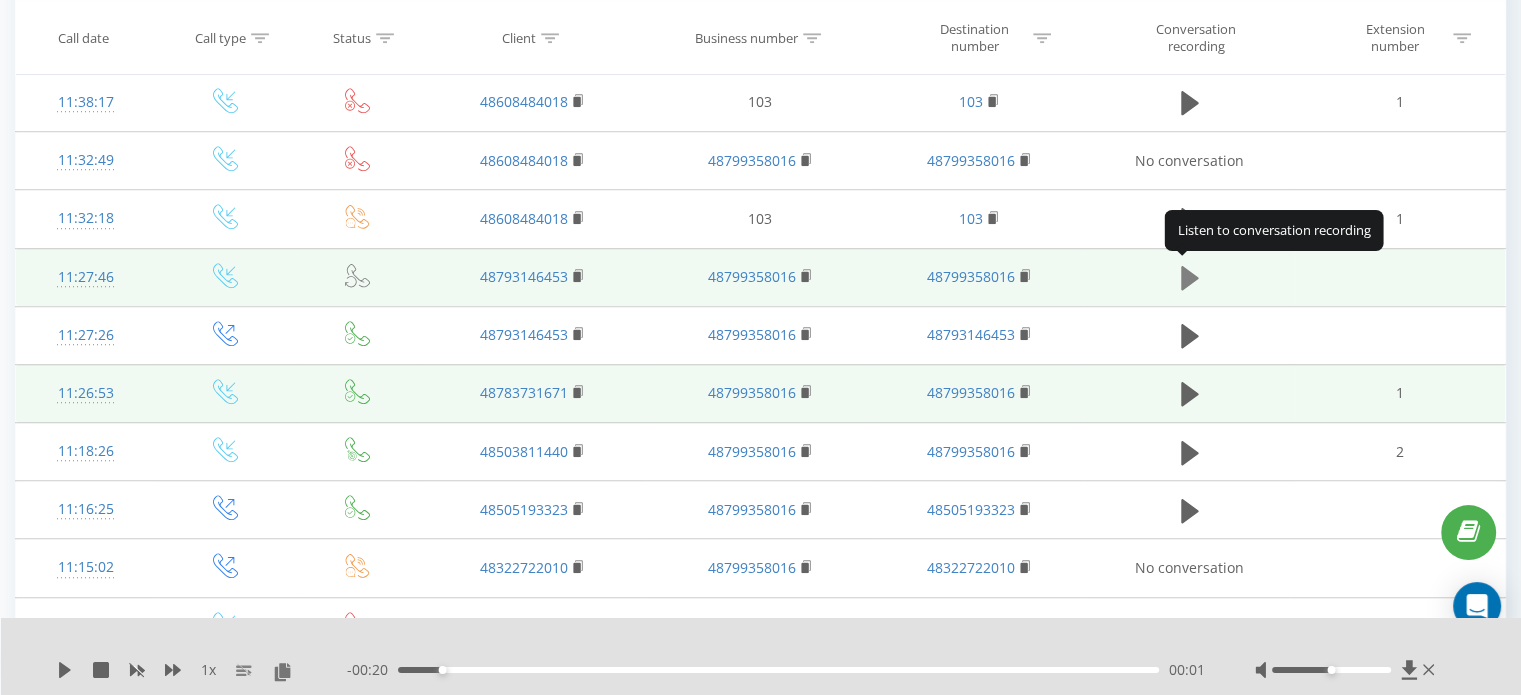 click 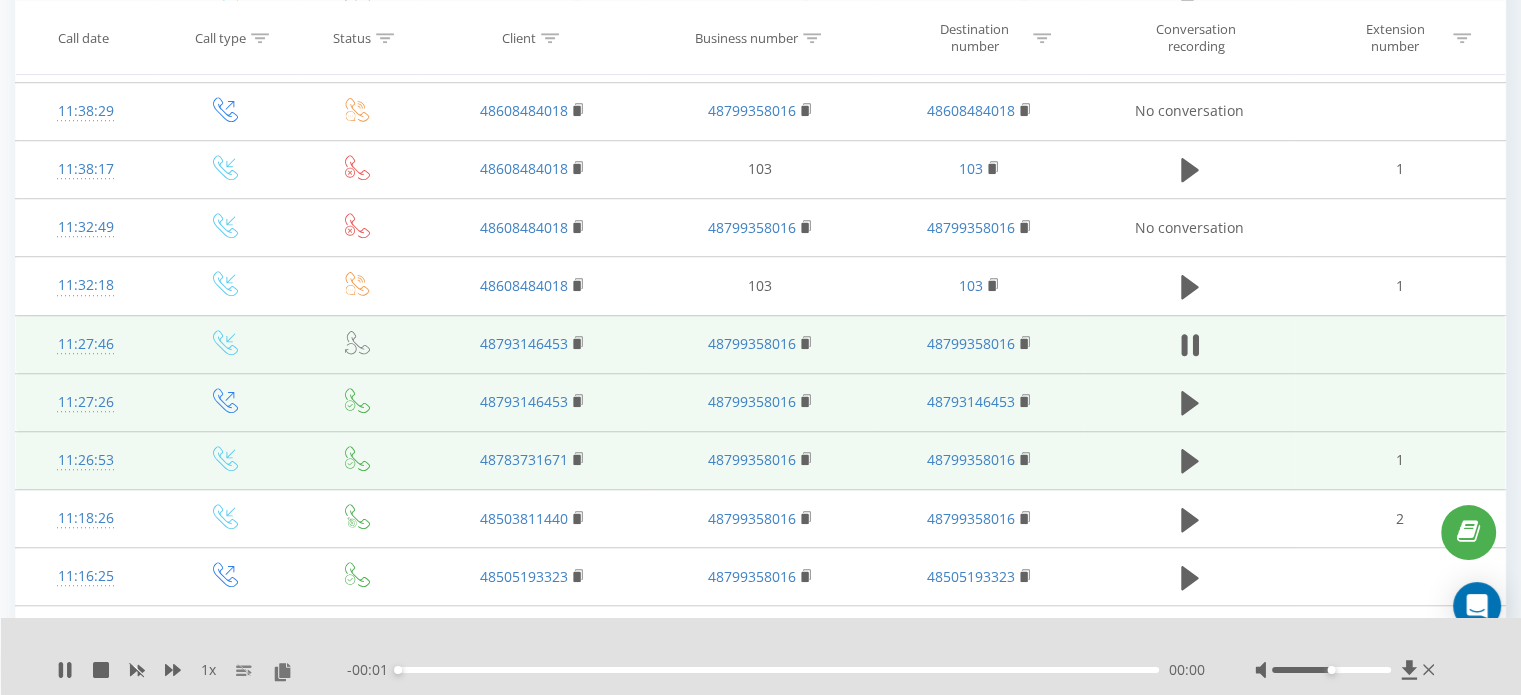 scroll, scrollTop: 1388, scrollLeft: 0, axis: vertical 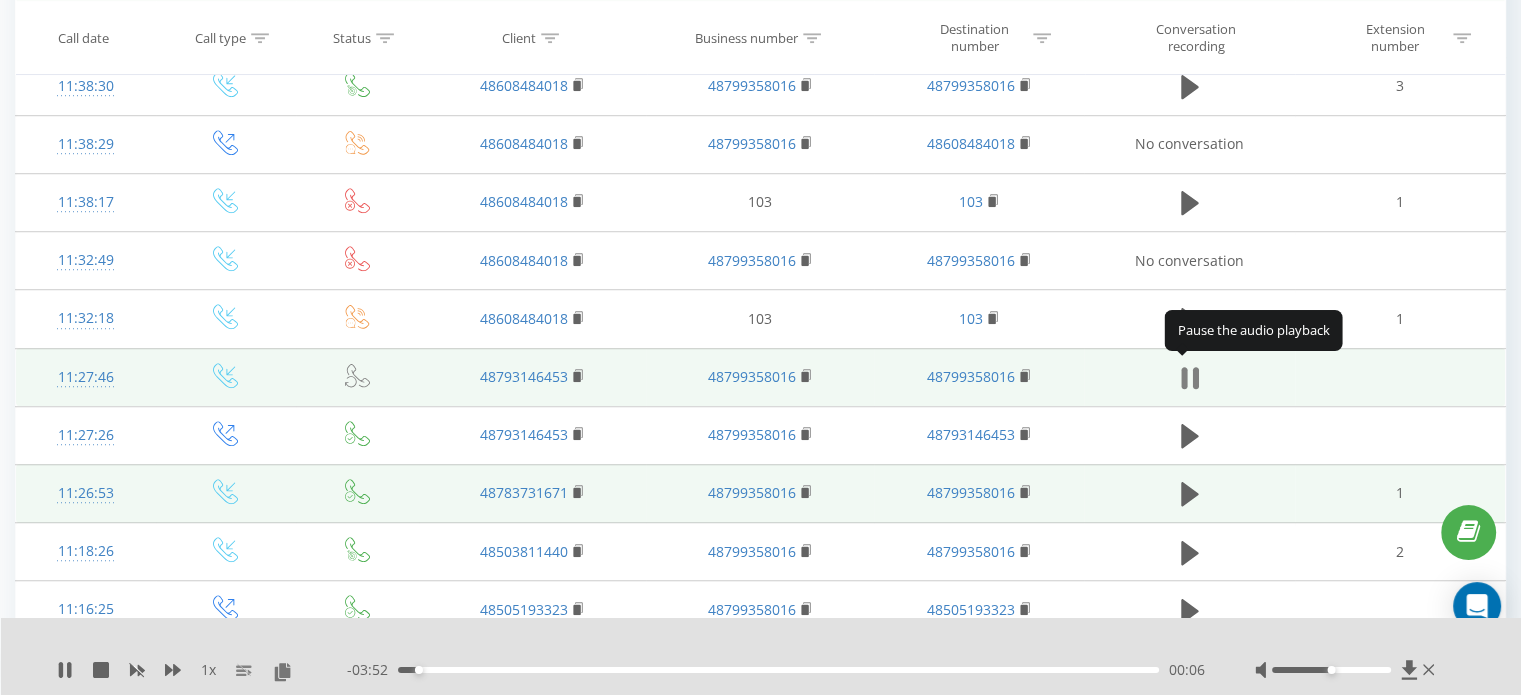 click 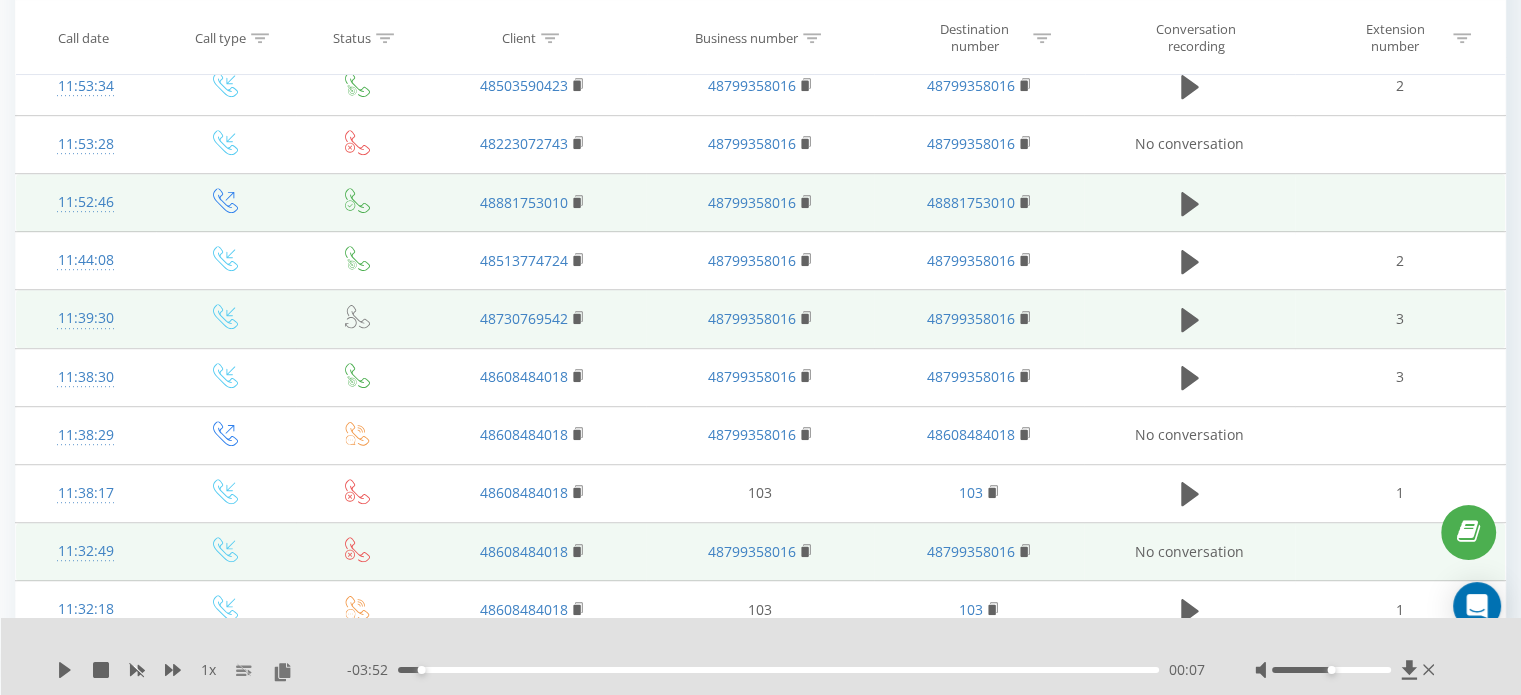 scroll, scrollTop: 1088, scrollLeft: 0, axis: vertical 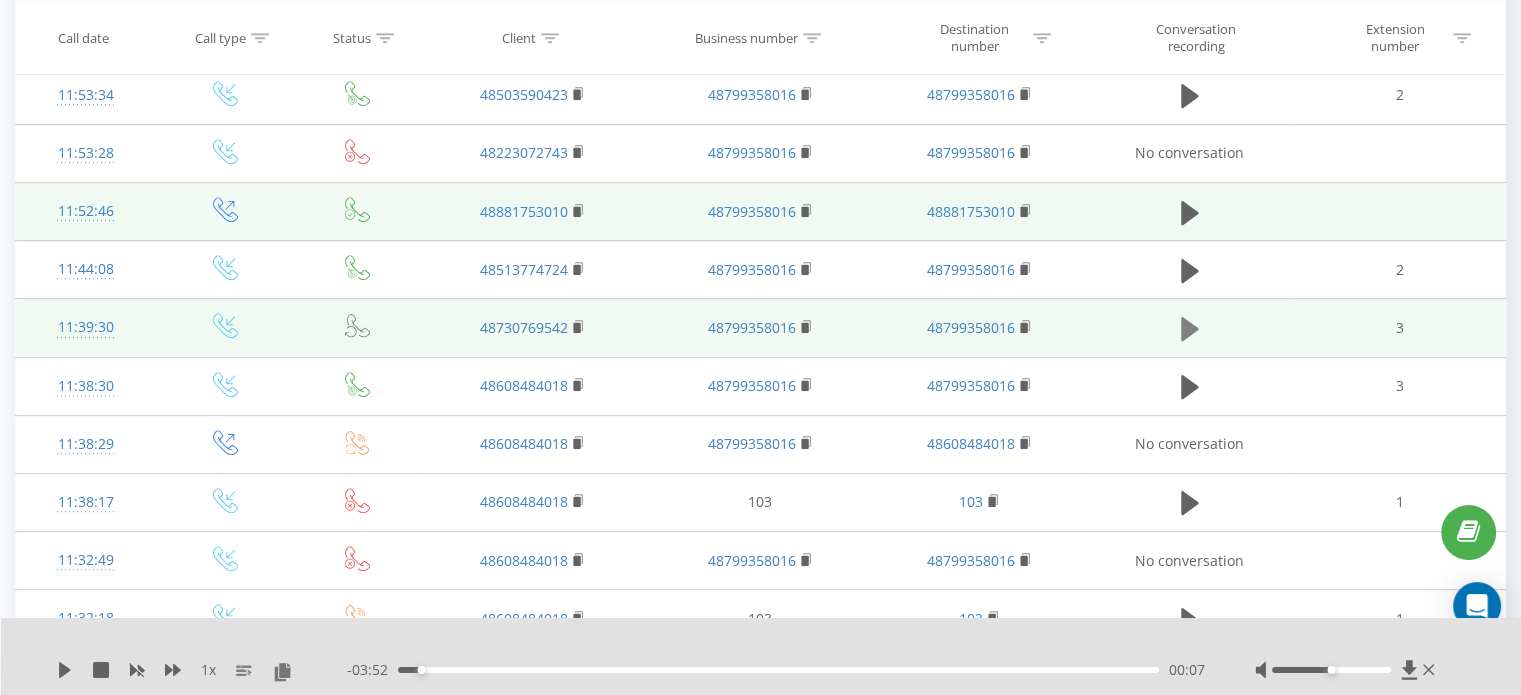 click 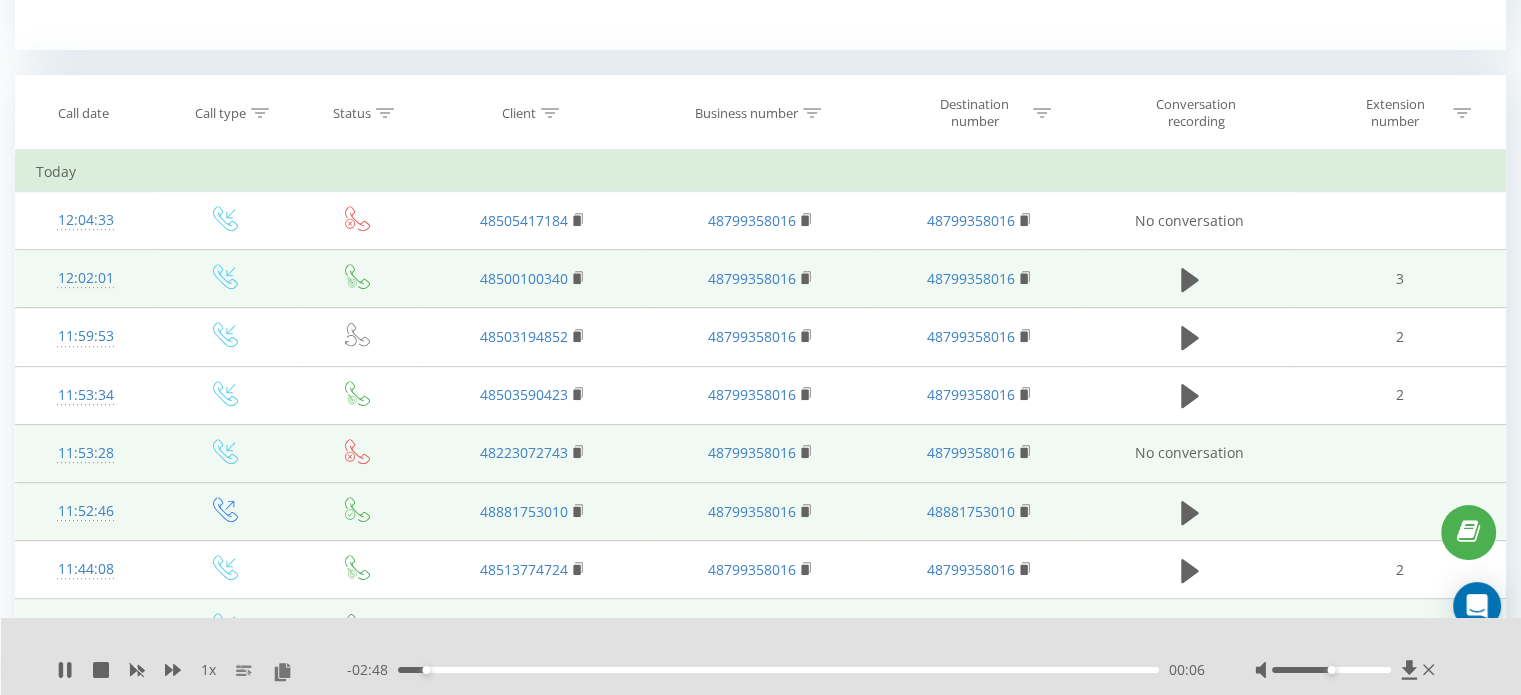 scroll, scrollTop: 888, scrollLeft: 0, axis: vertical 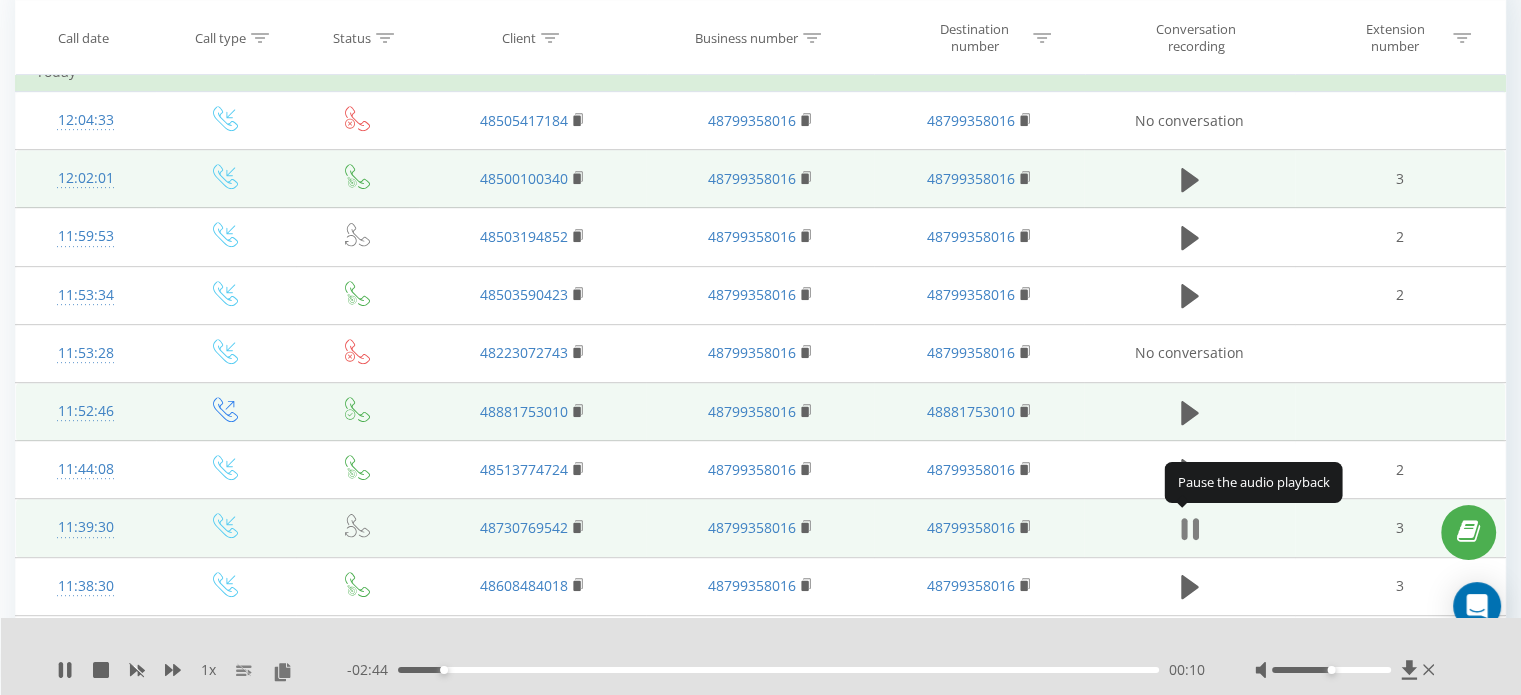 click 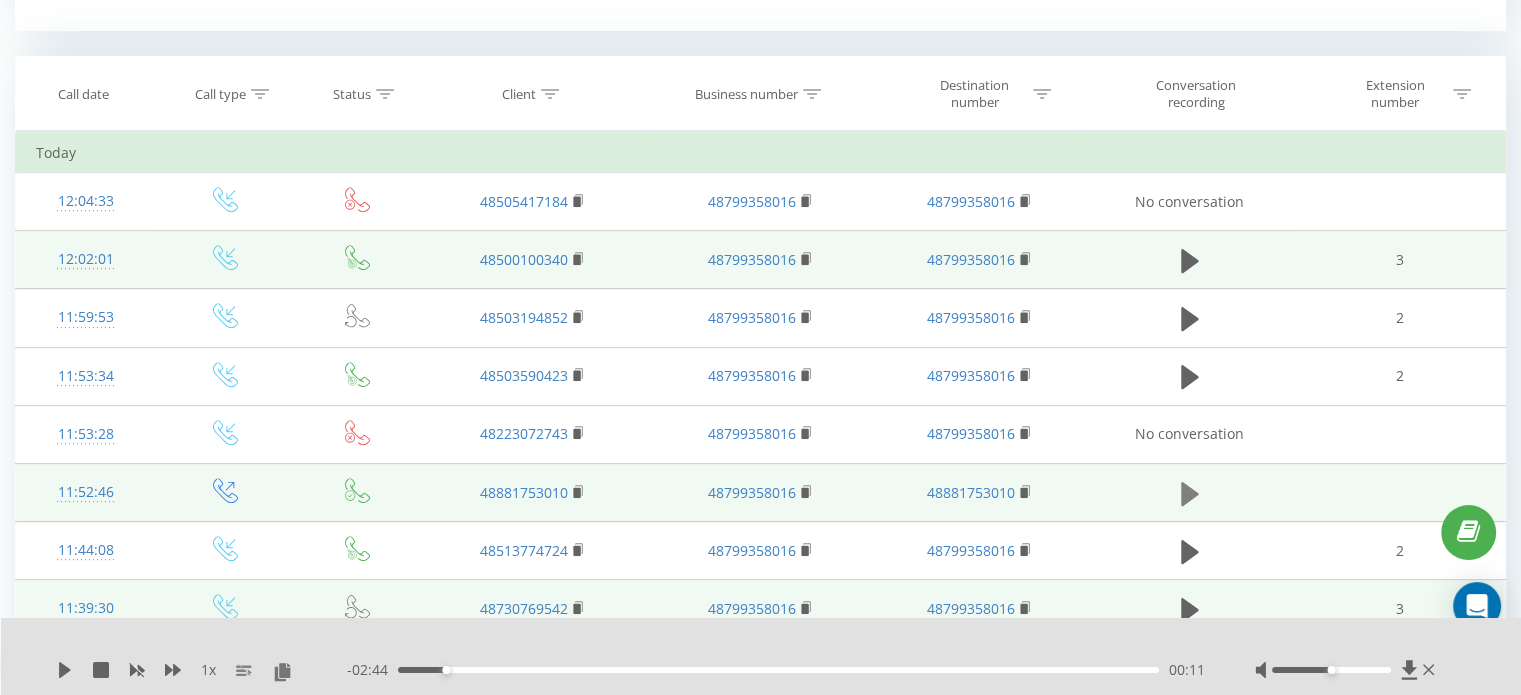 scroll, scrollTop: 688, scrollLeft: 0, axis: vertical 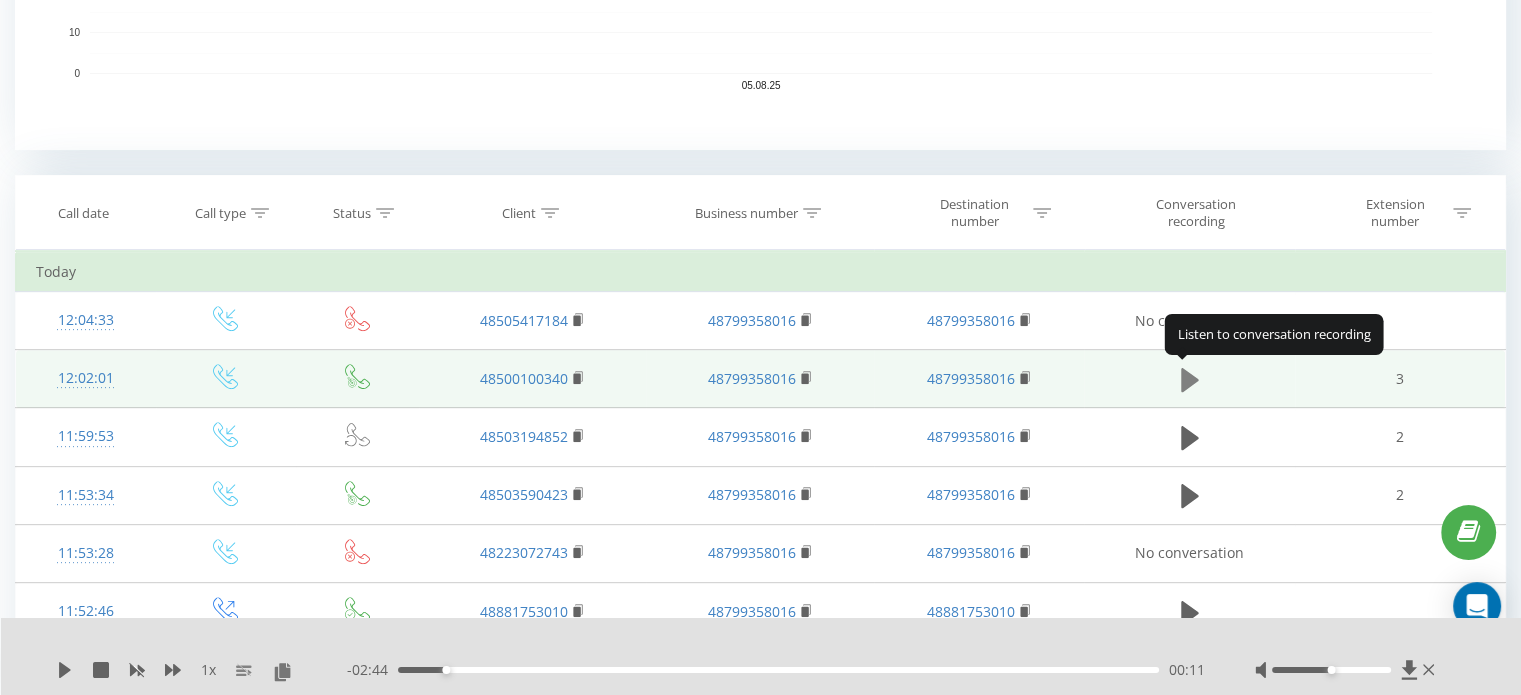 click 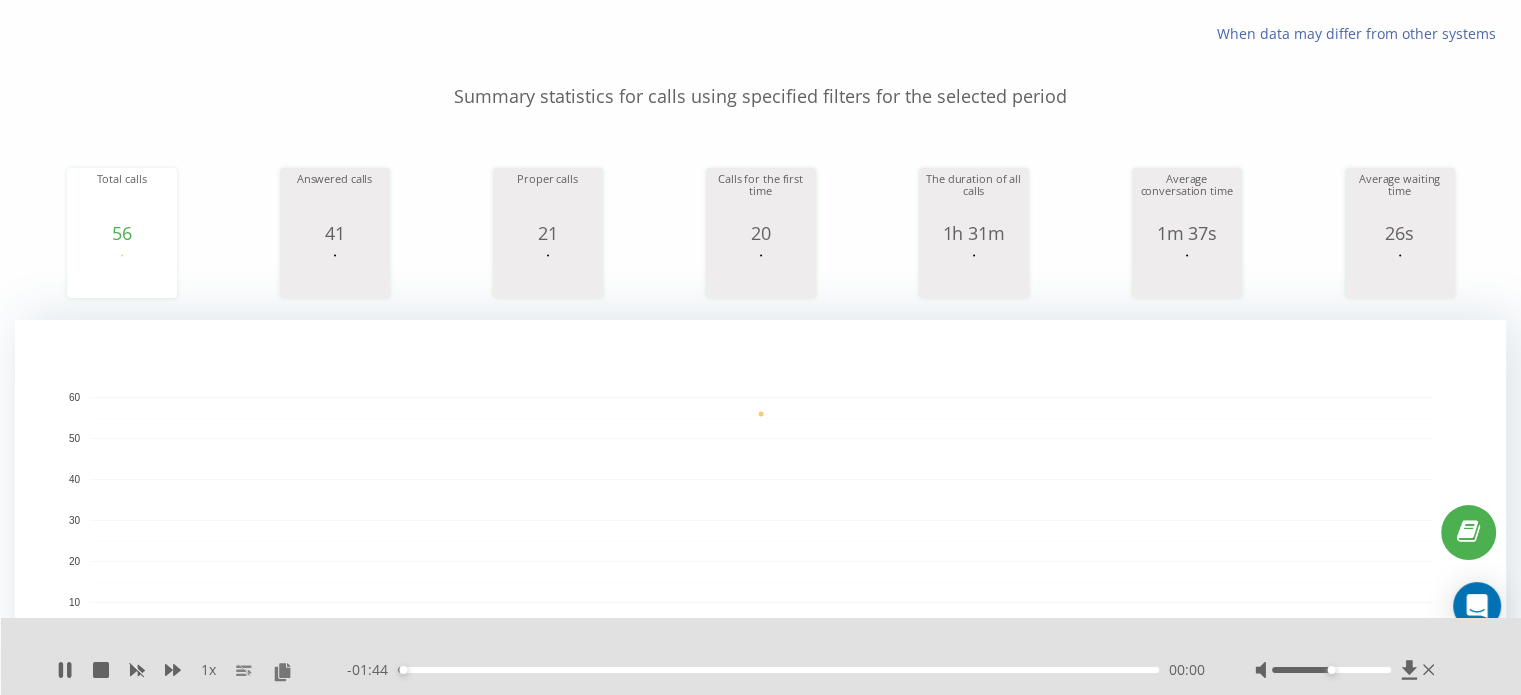scroll, scrollTop: 0, scrollLeft: 0, axis: both 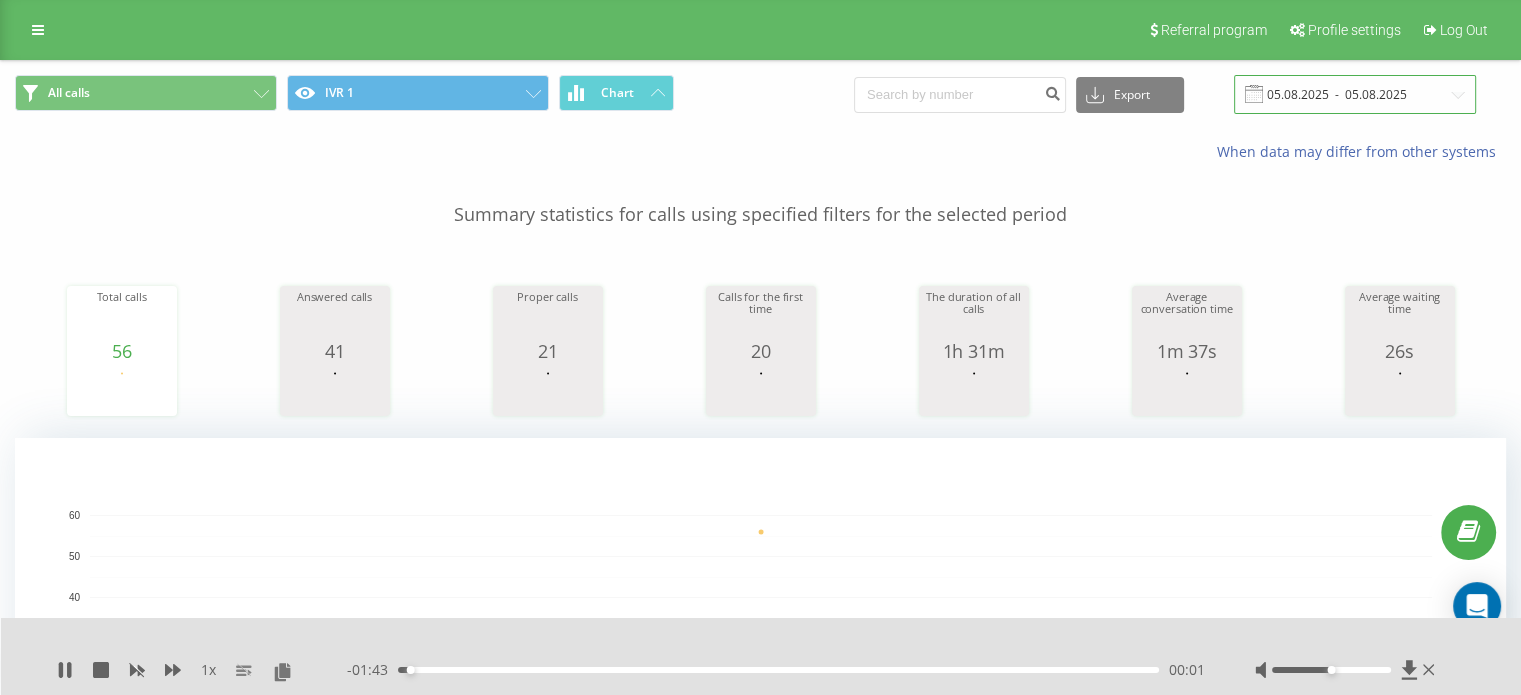 click on "05.08.2025  -  05.08.2025" at bounding box center (1355, 94) 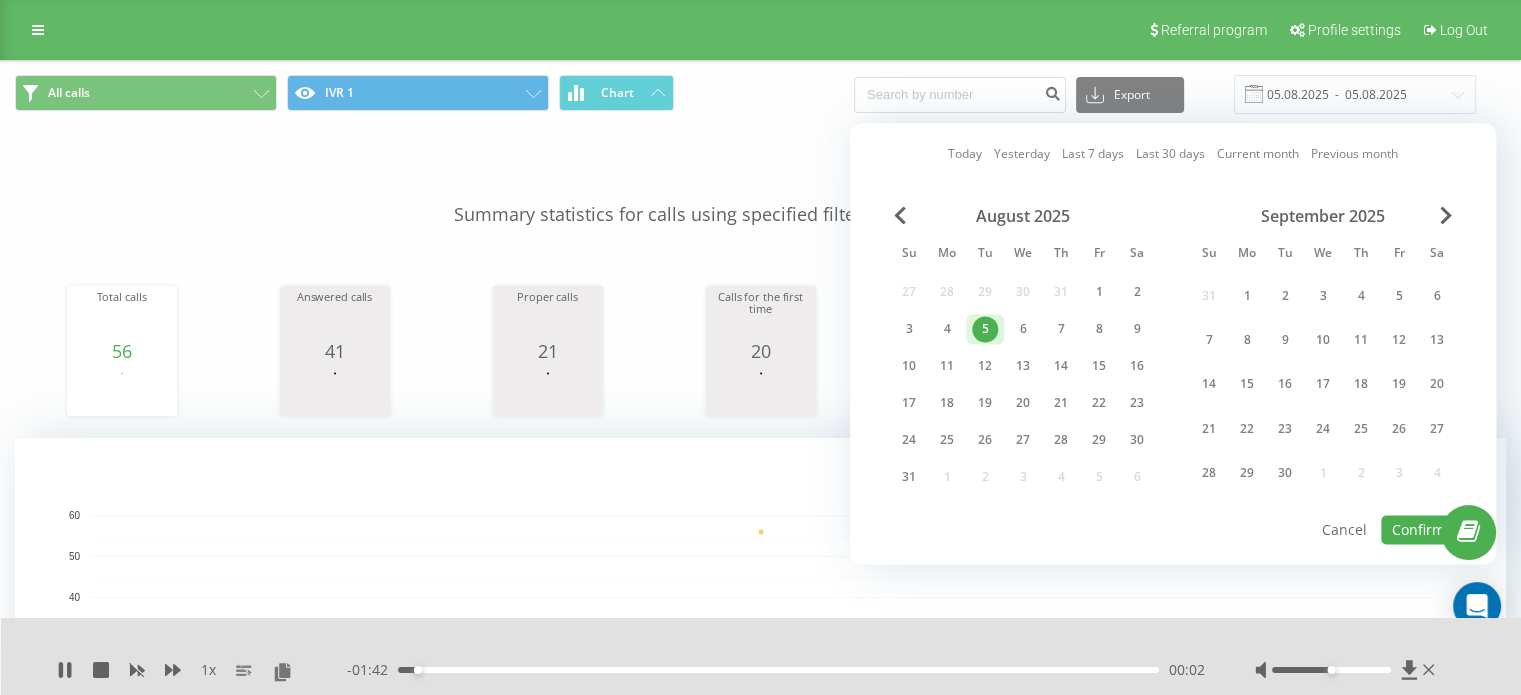 click on "5" at bounding box center (985, 329) 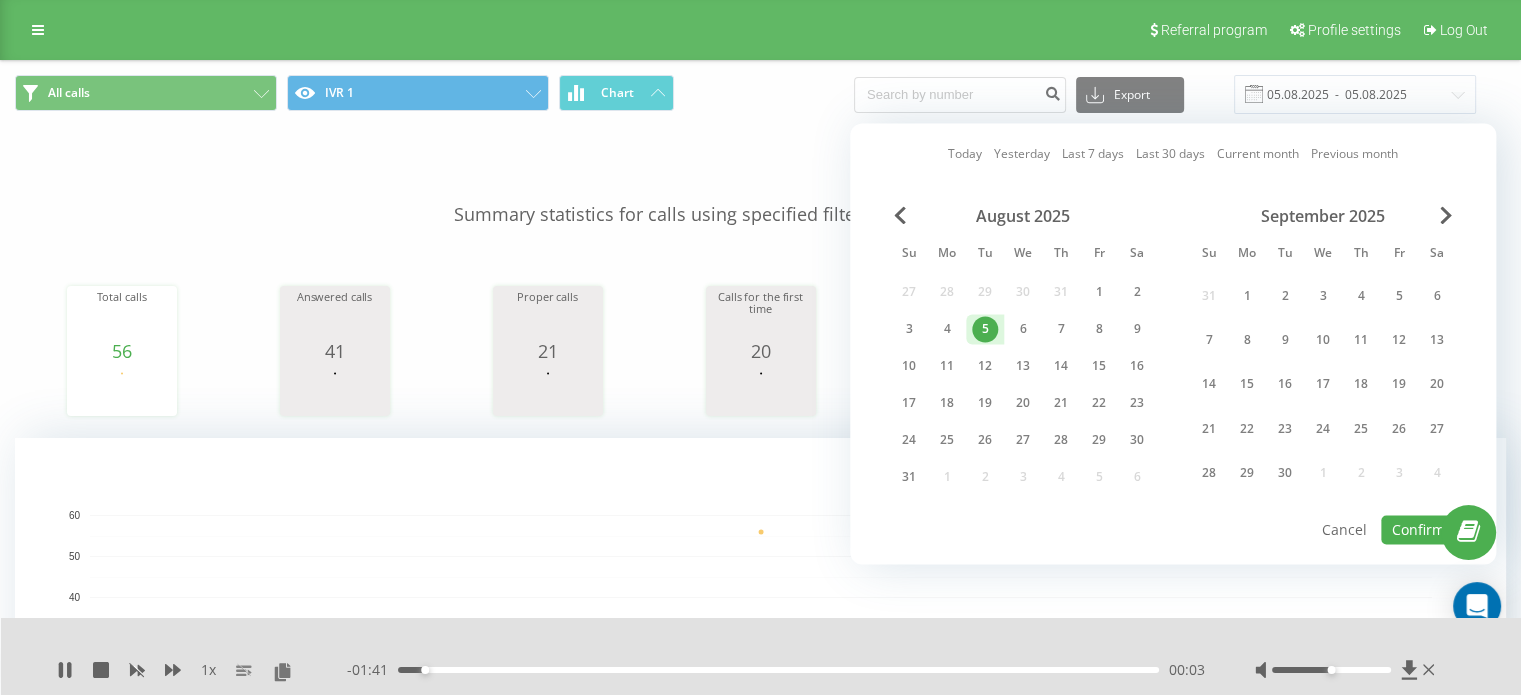 click on "5" at bounding box center (985, 329) 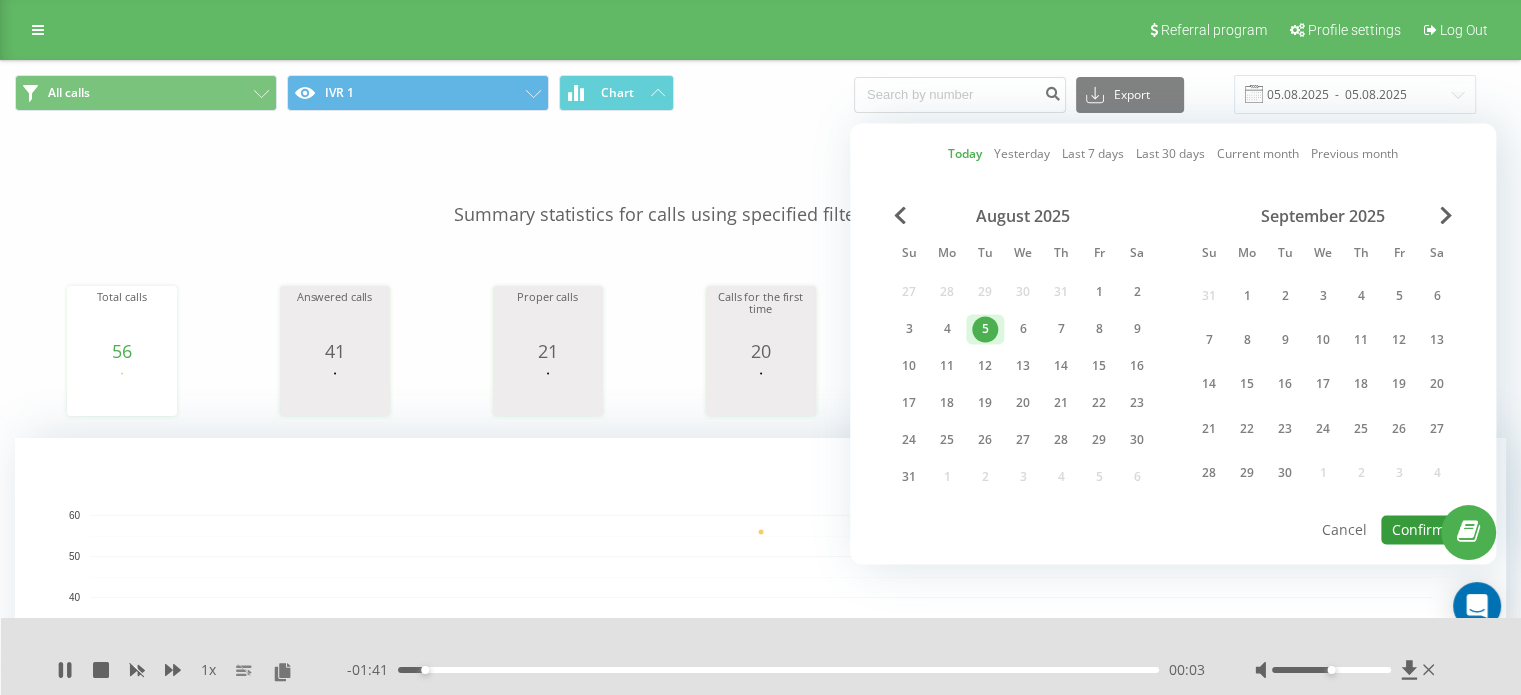 click on "Confirm" at bounding box center [1418, 529] 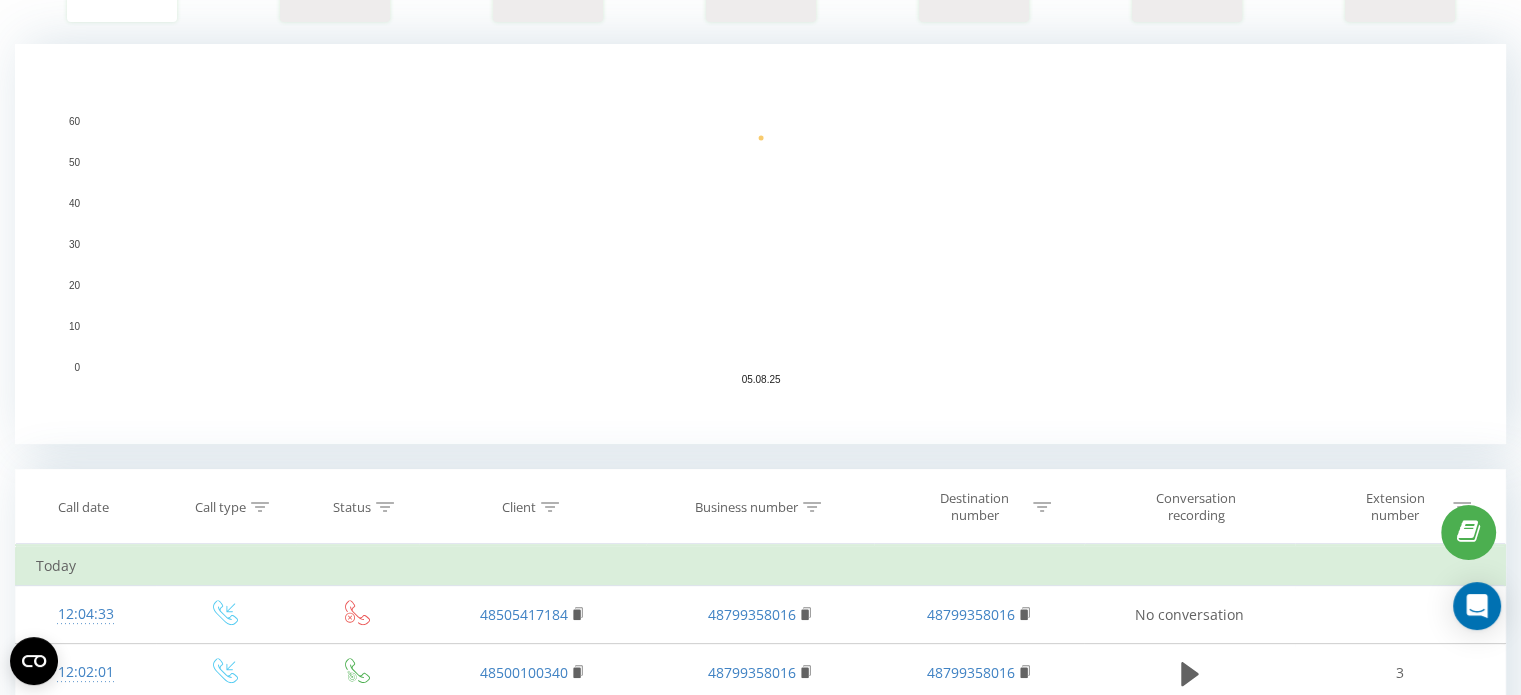 scroll, scrollTop: 0, scrollLeft: 0, axis: both 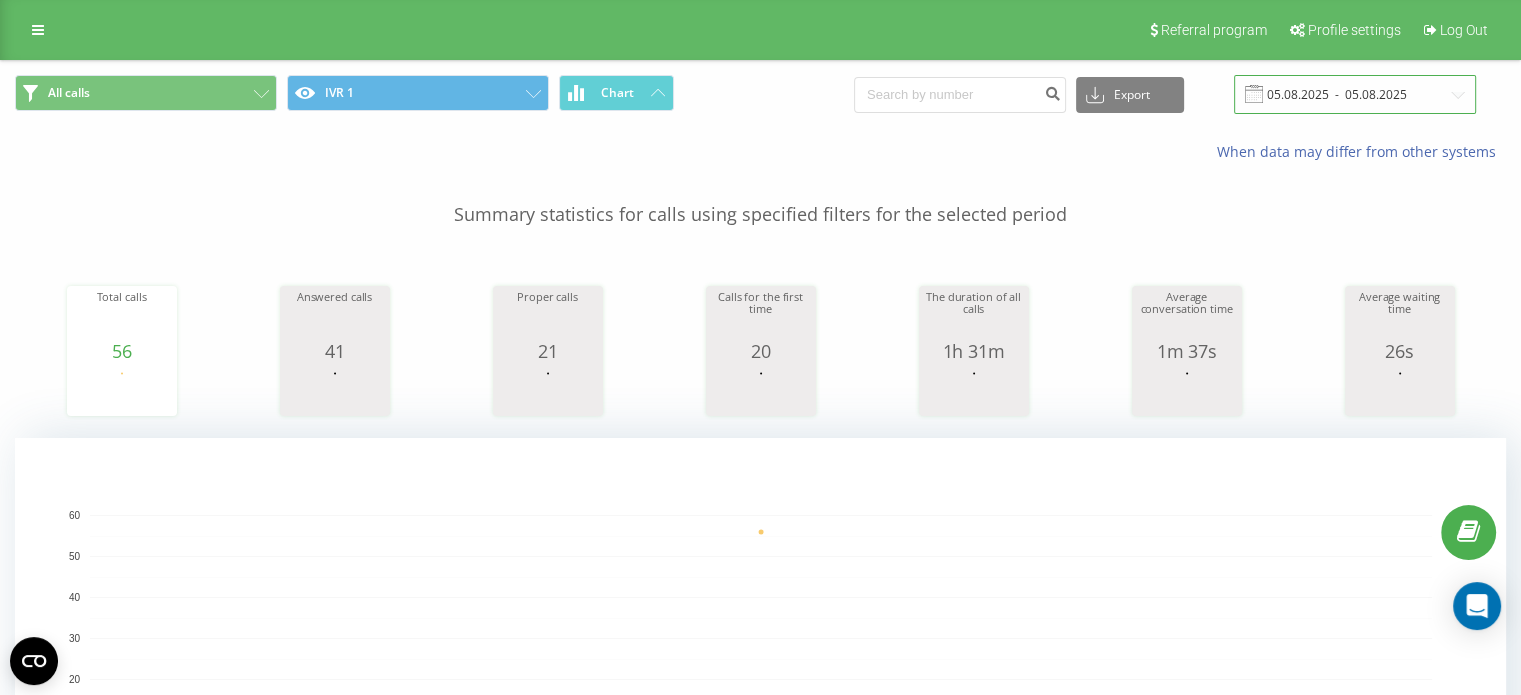 click on "05.08.2025  -  05.08.2025" at bounding box center (1355, 94) 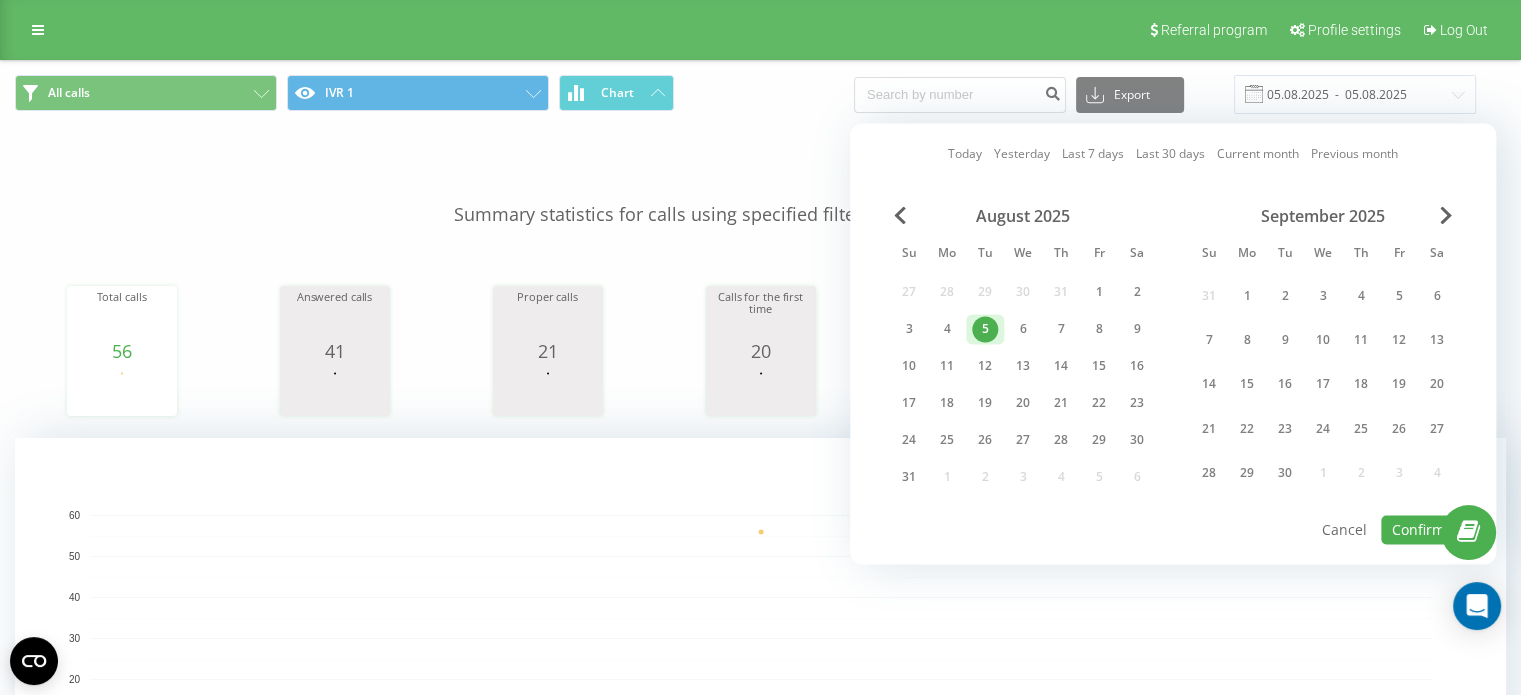 click on "5" at bounding box center [985, 329] 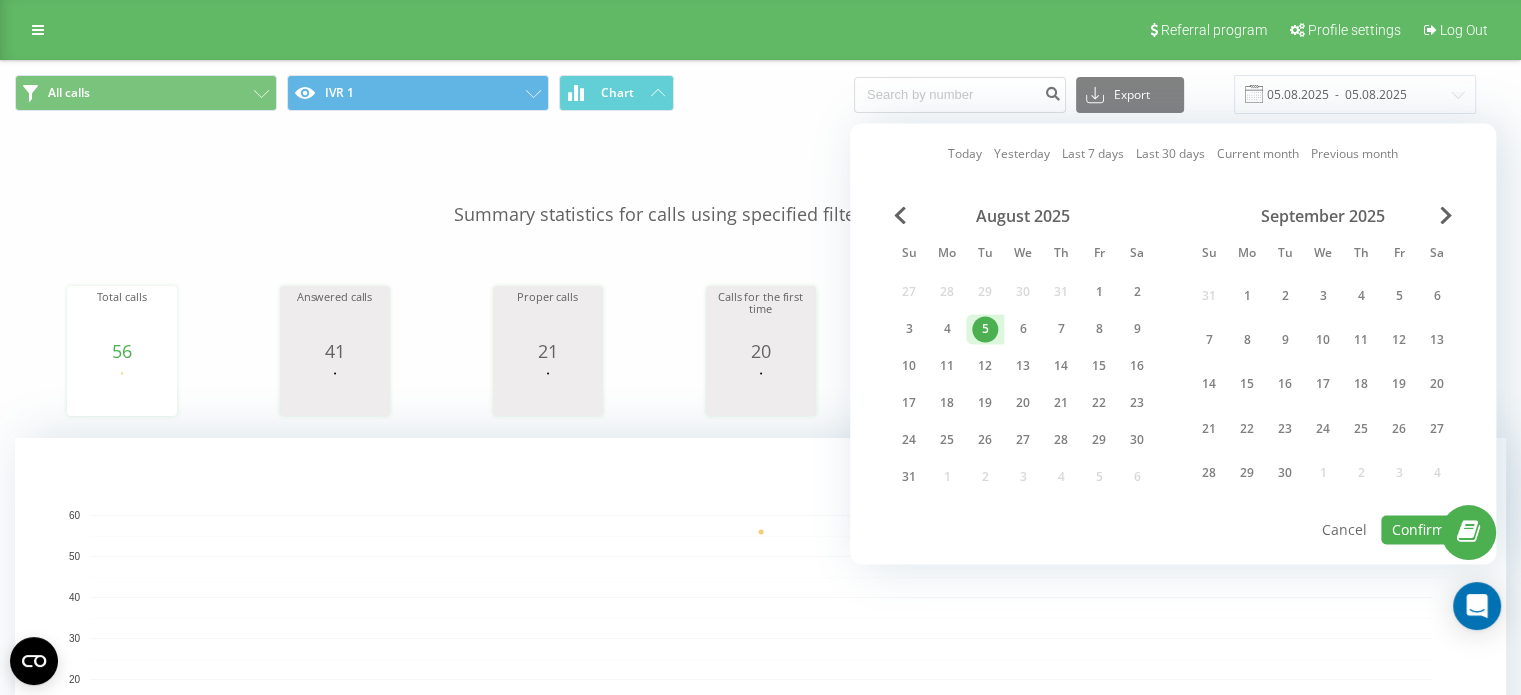 click on "5" at bounding box center [985, 329] 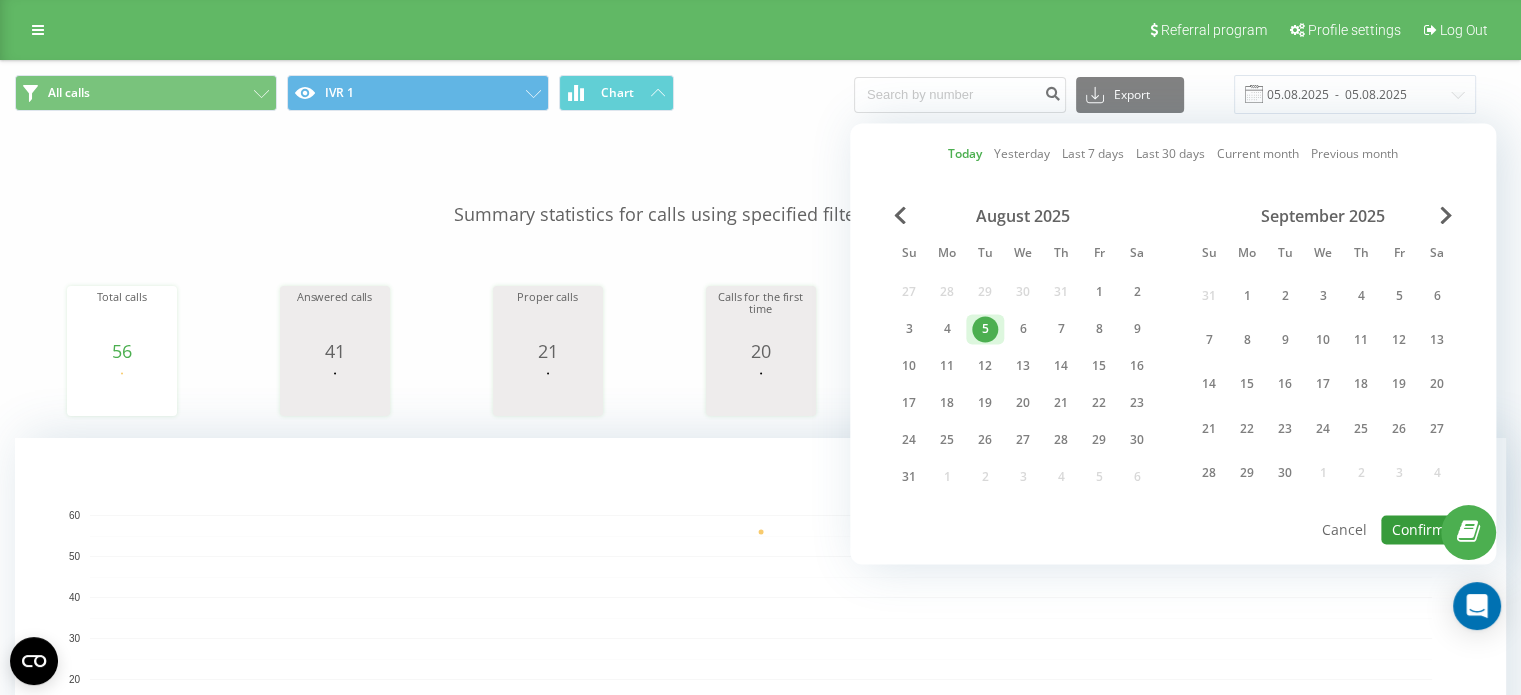 click on "Confirm" at bounding box center (1418, 529) 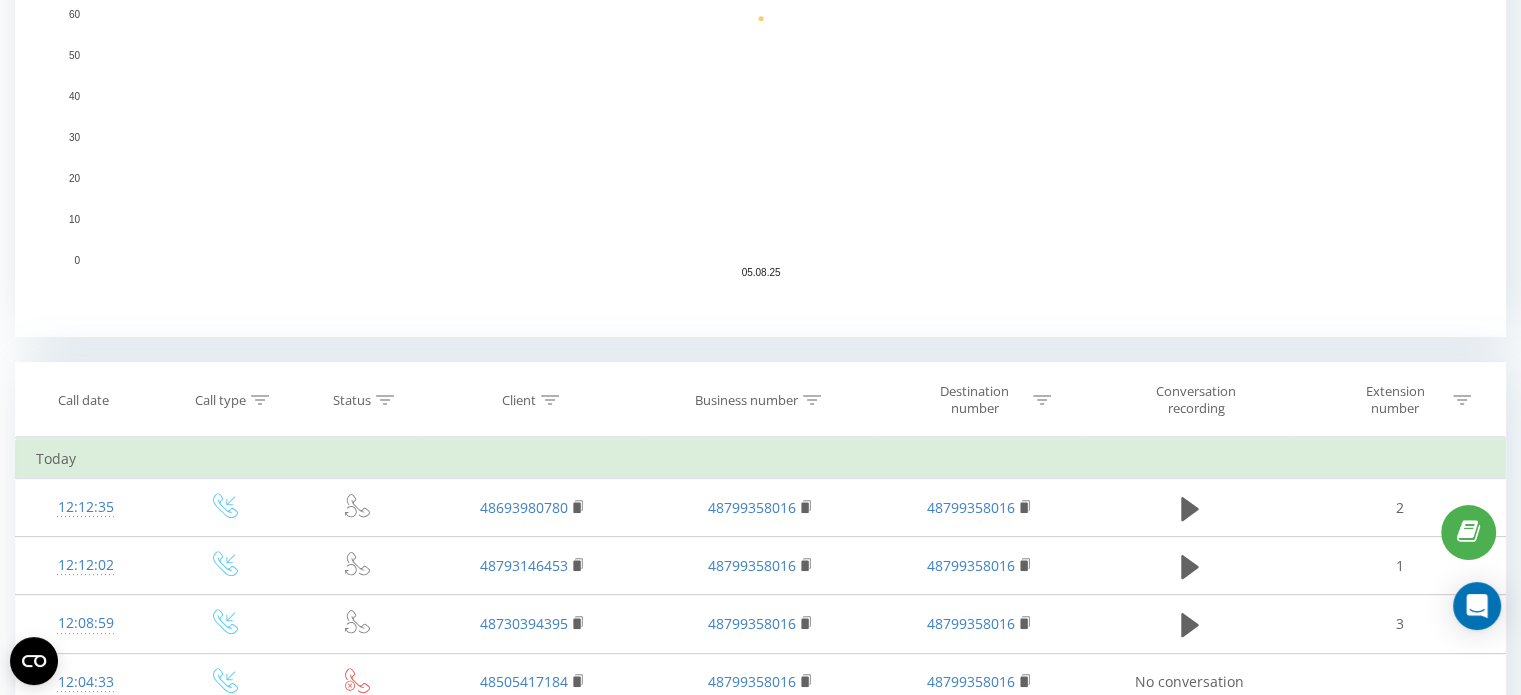 scroll, scrollTop: 600, scrollLeft: 0, axis: vertical 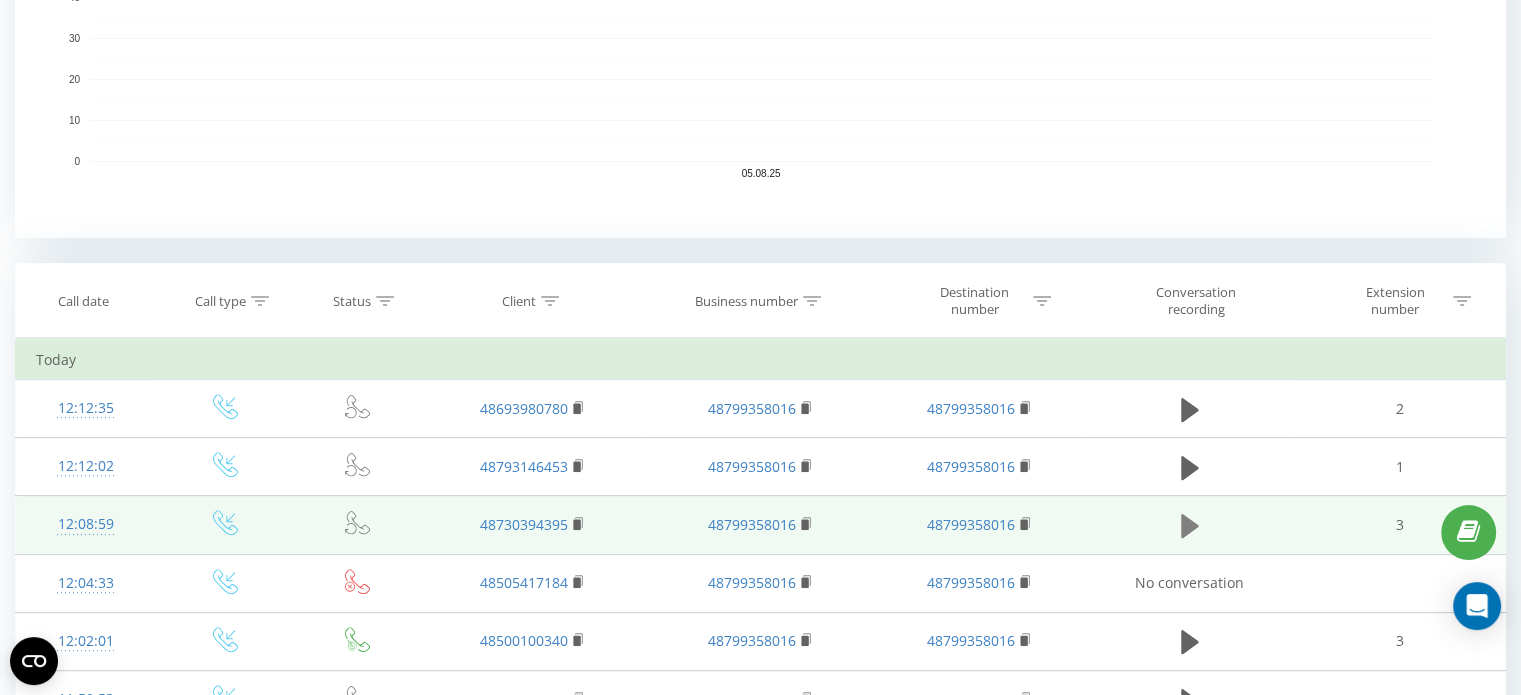 click 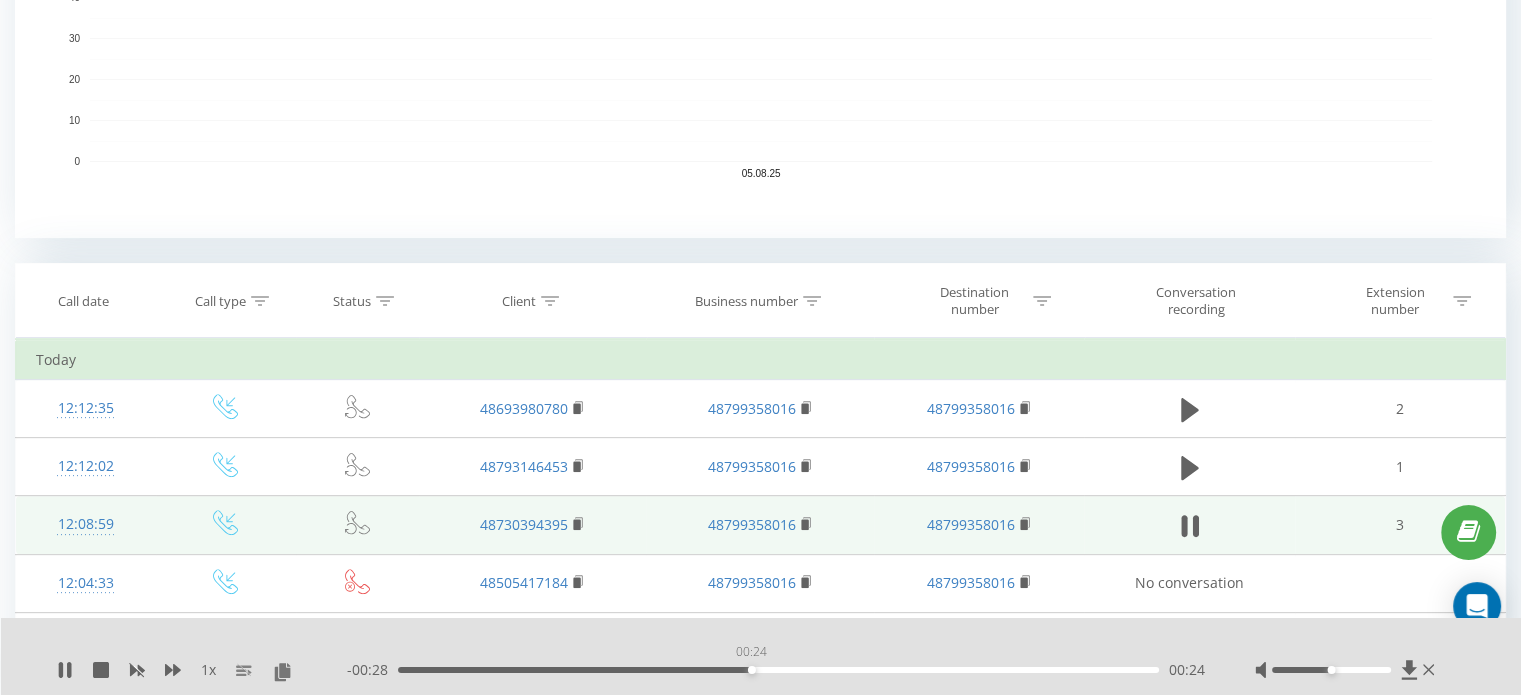 click on "00:24" at bounding box center (778, 670) 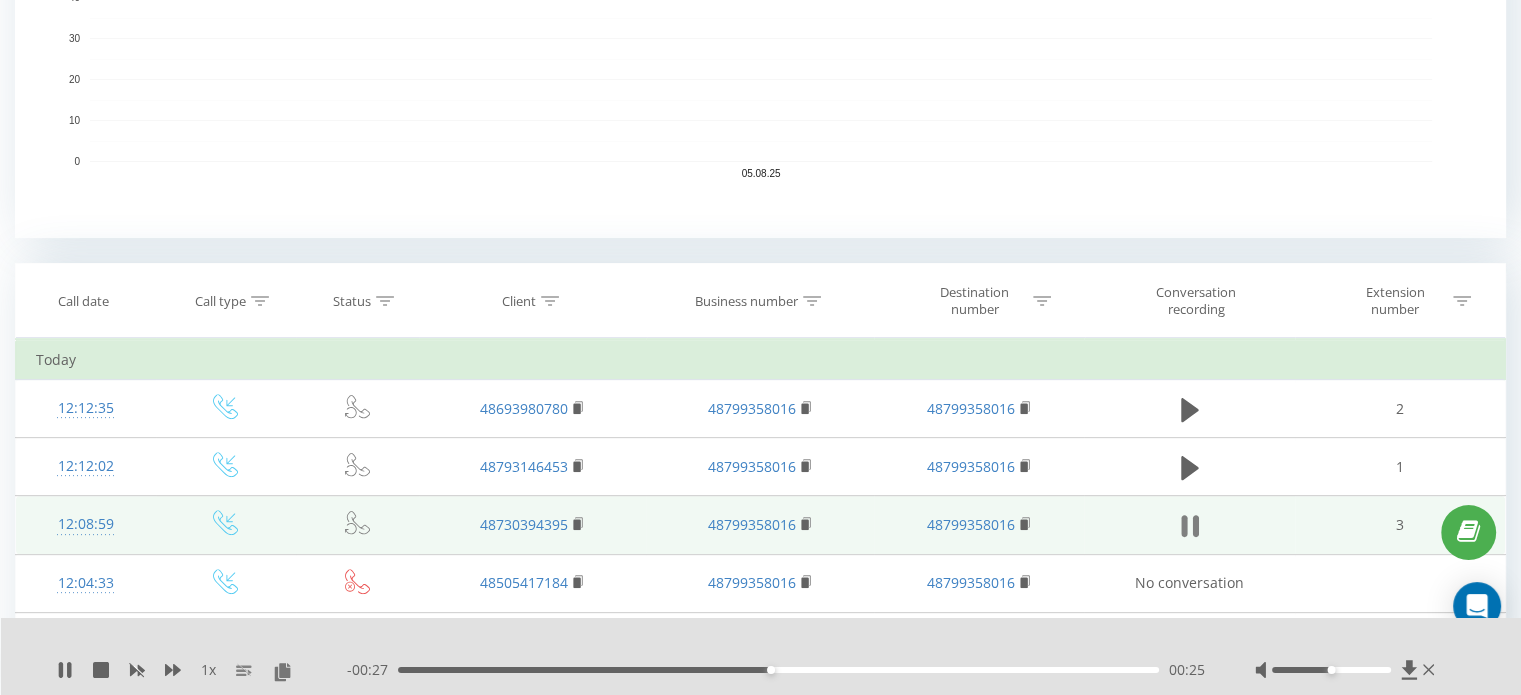 click 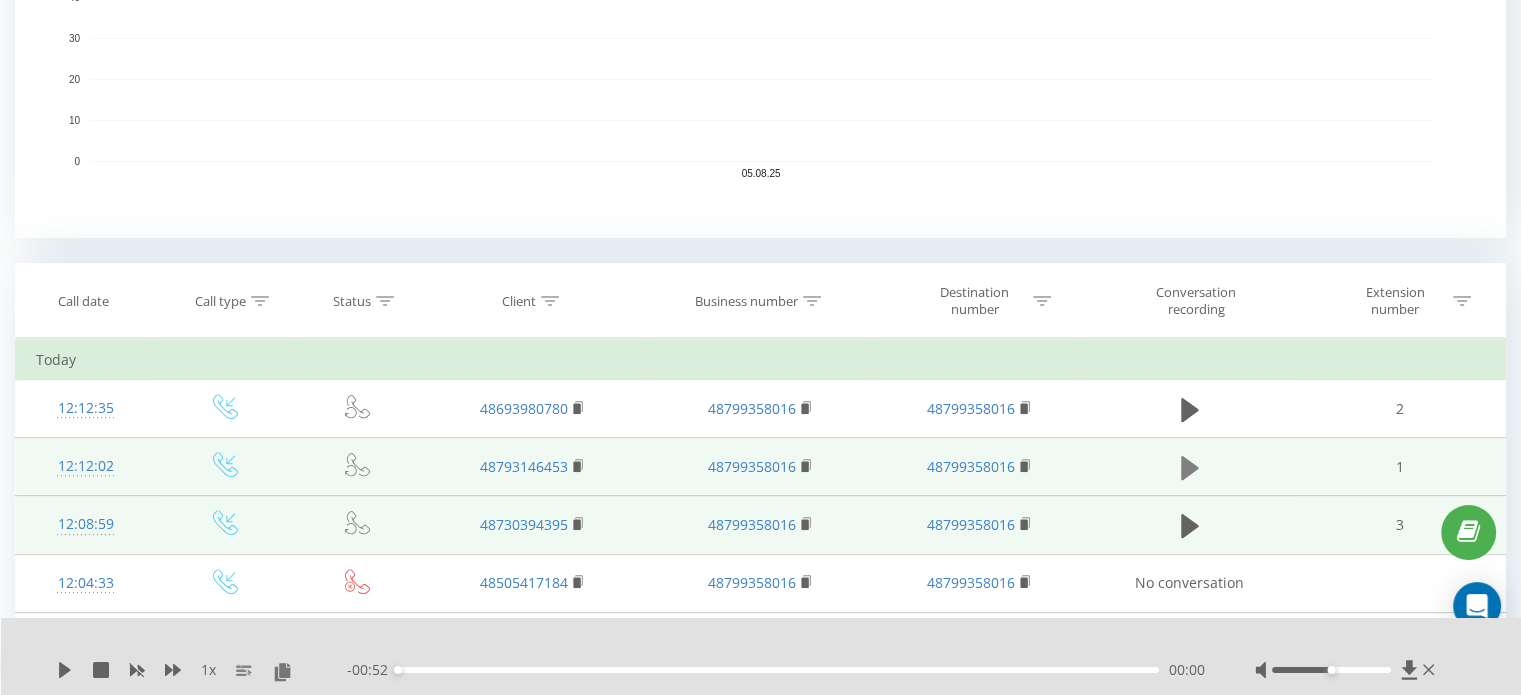 click 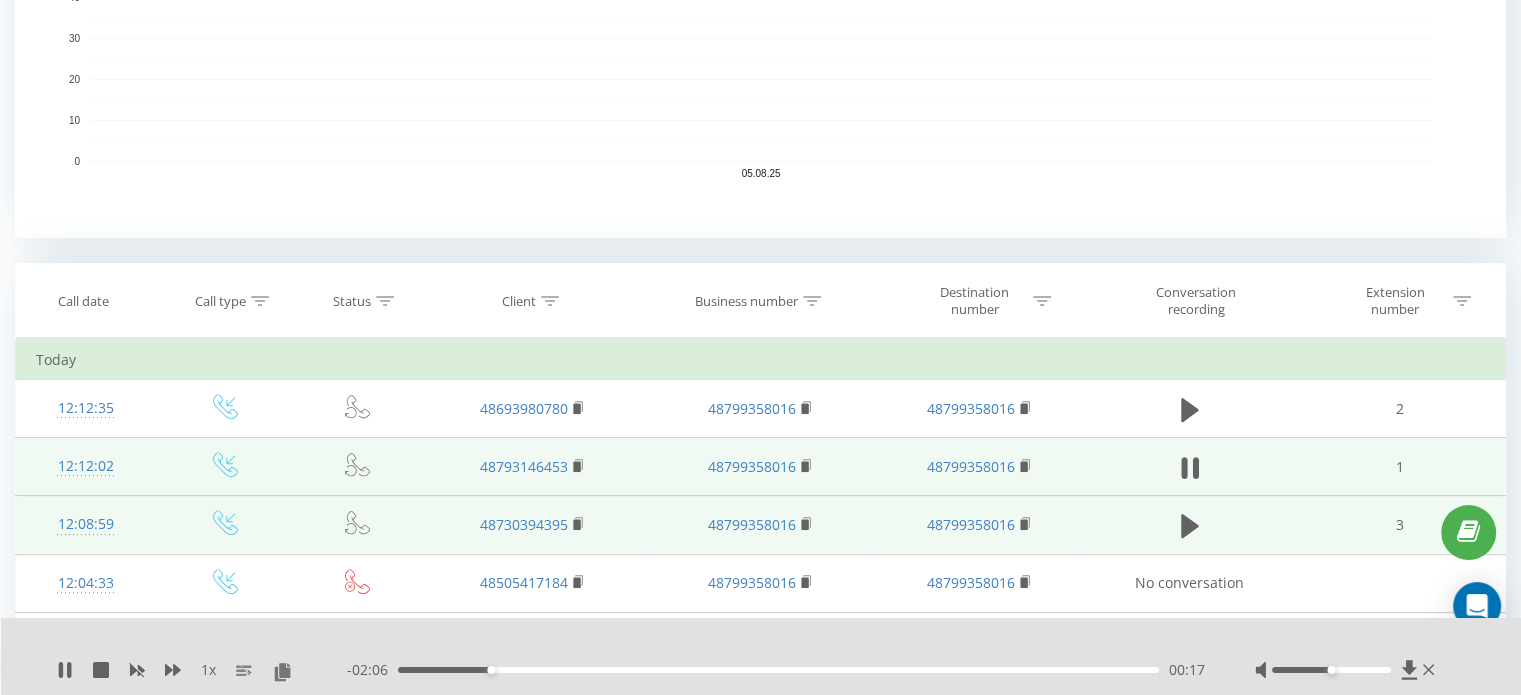 click on "00:17" at bounding box center (778, 670) 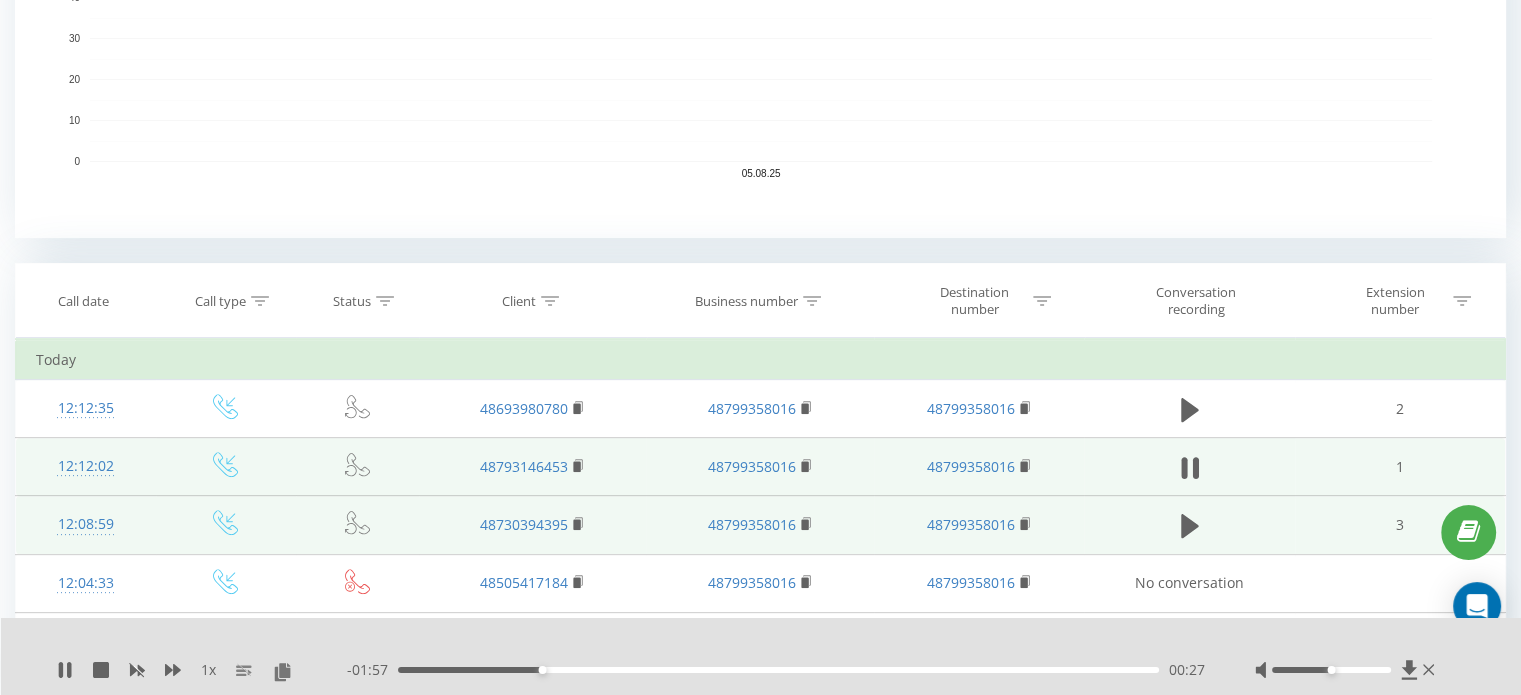 click on "00:27" at bounding box center [778, 670] 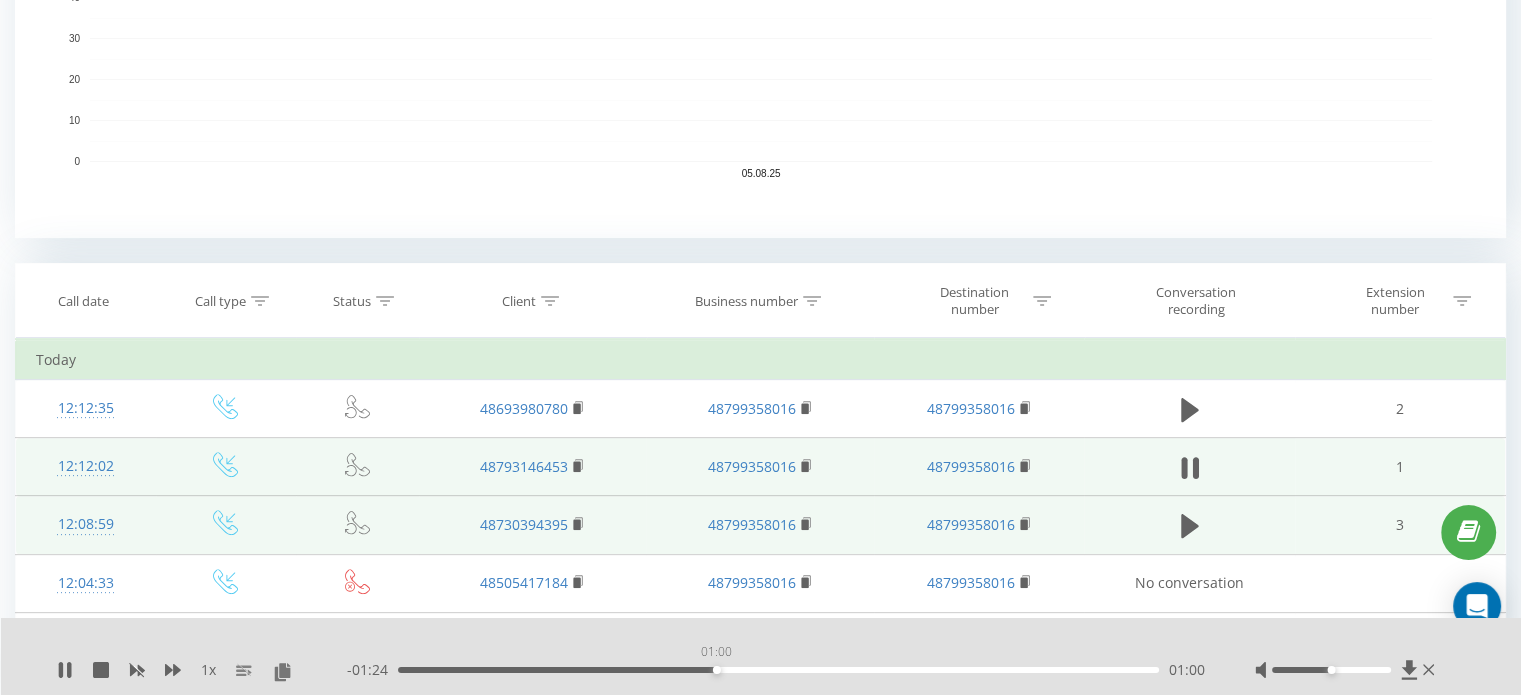 click on "01:00" at bounding box center [778, 670] 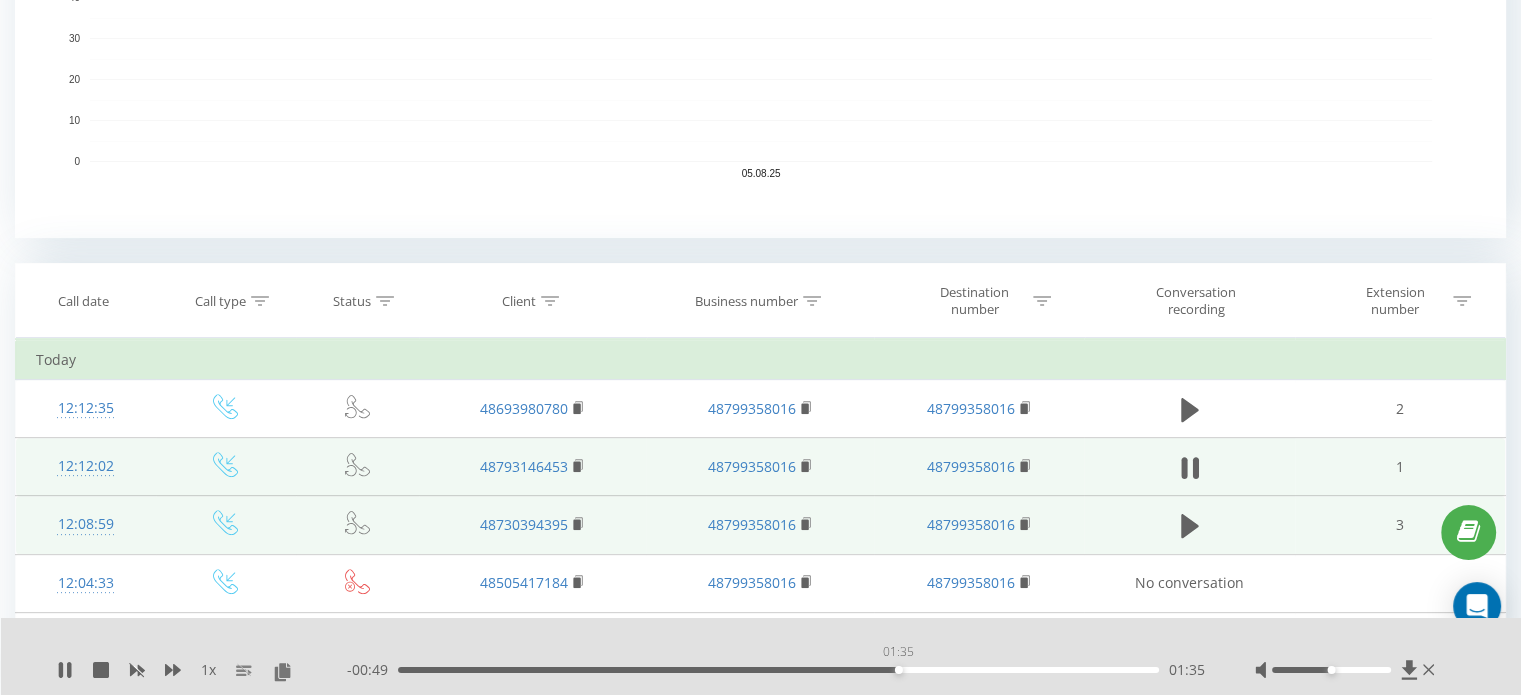 click on "01:35" at bounding box center [778, 670] 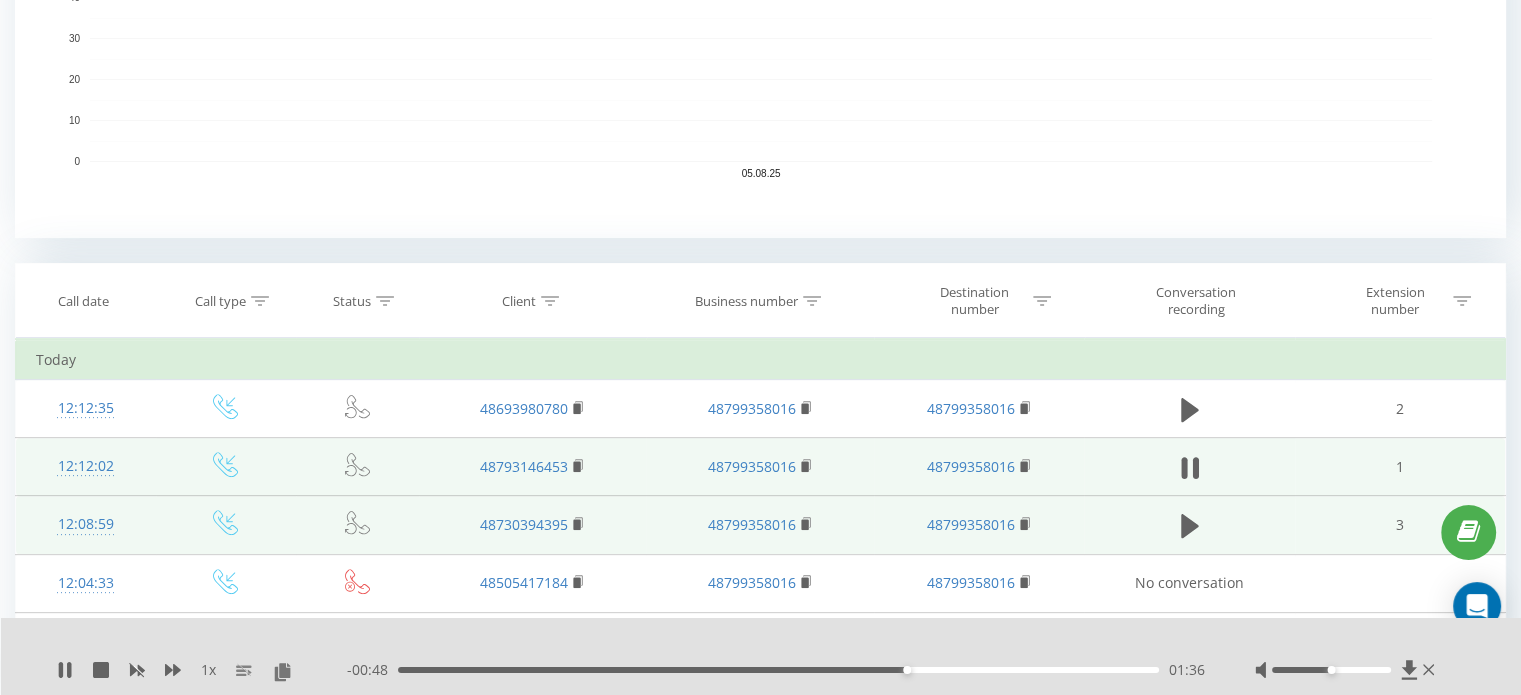 click on "01:36" at bounding box center [778, 670] 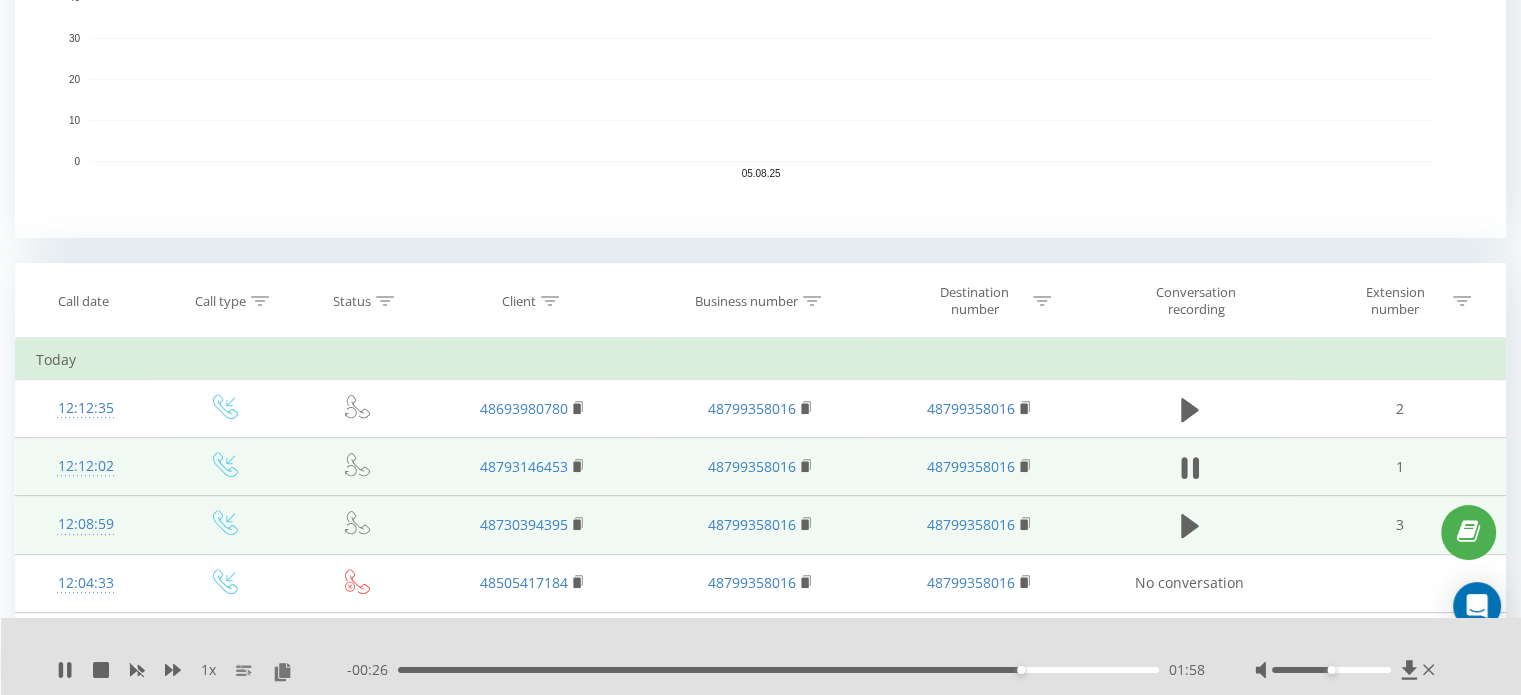 click on "- 00:26 01:58   01:58" at bounding box center (776, 670) 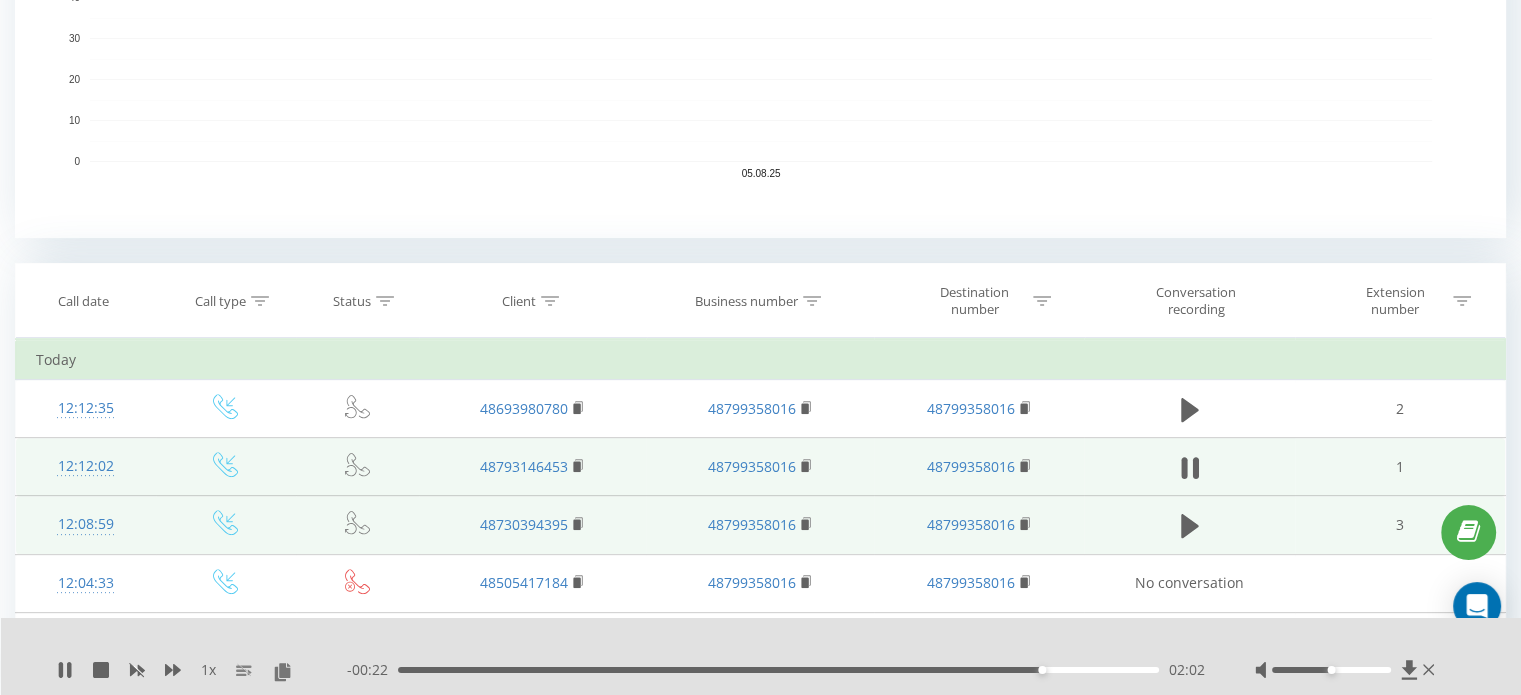 click on "02:02" at bounding box center [778, 670] 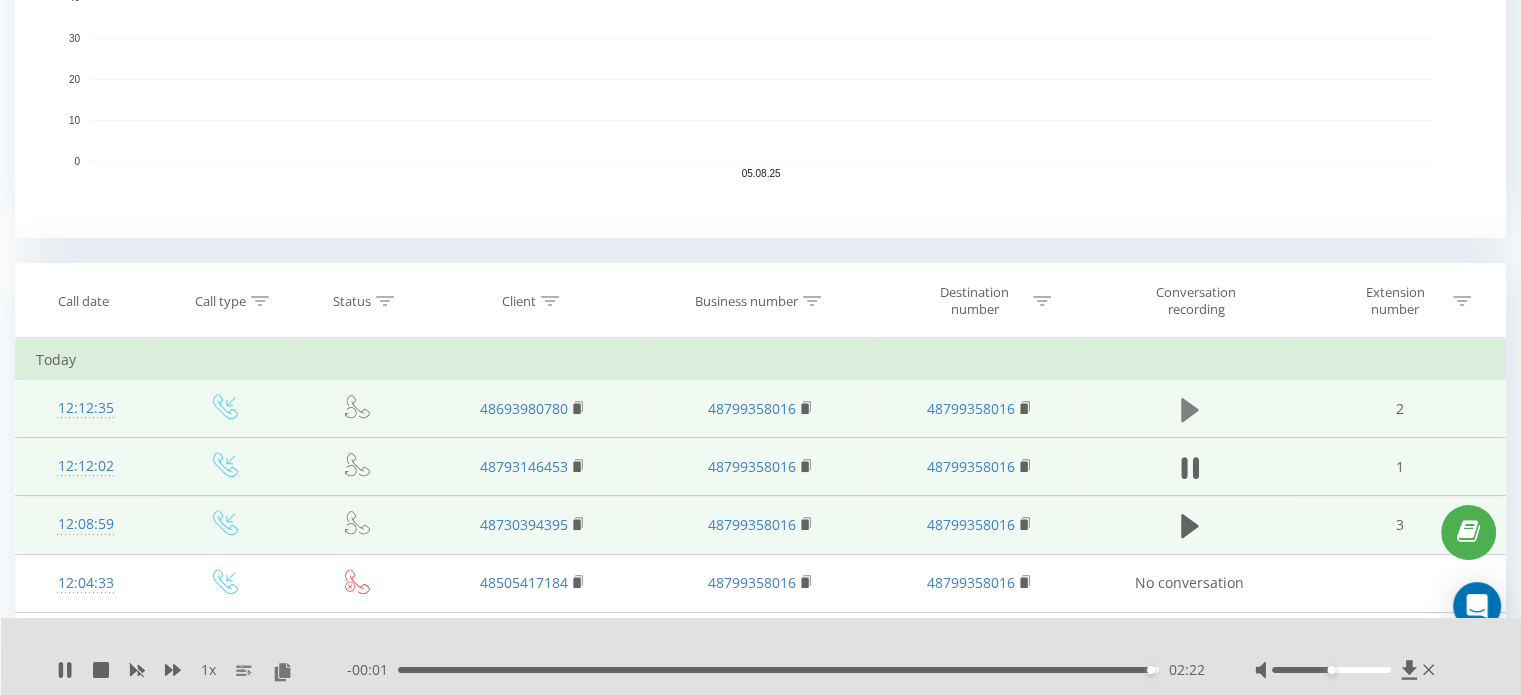 click 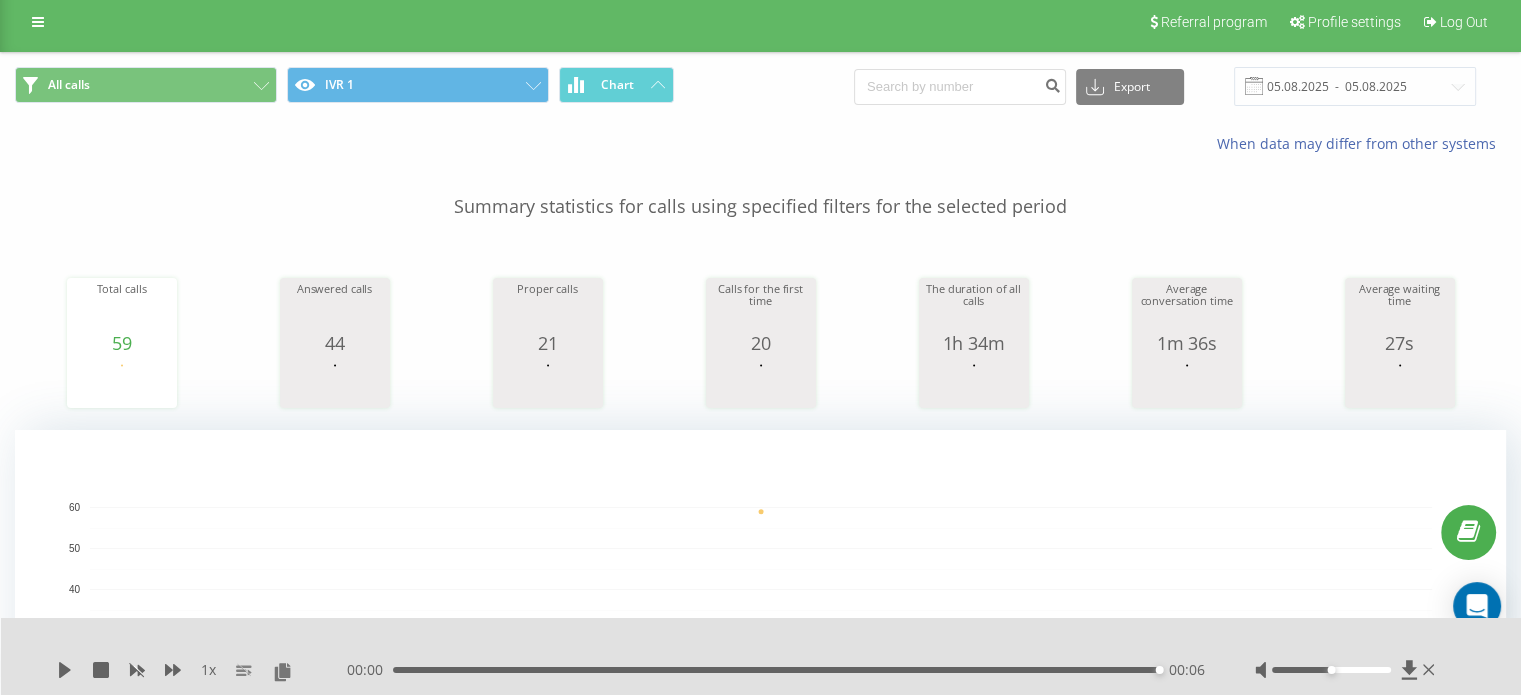 scroll, scrollTop: 0, scrollLeft: 0, axis: both 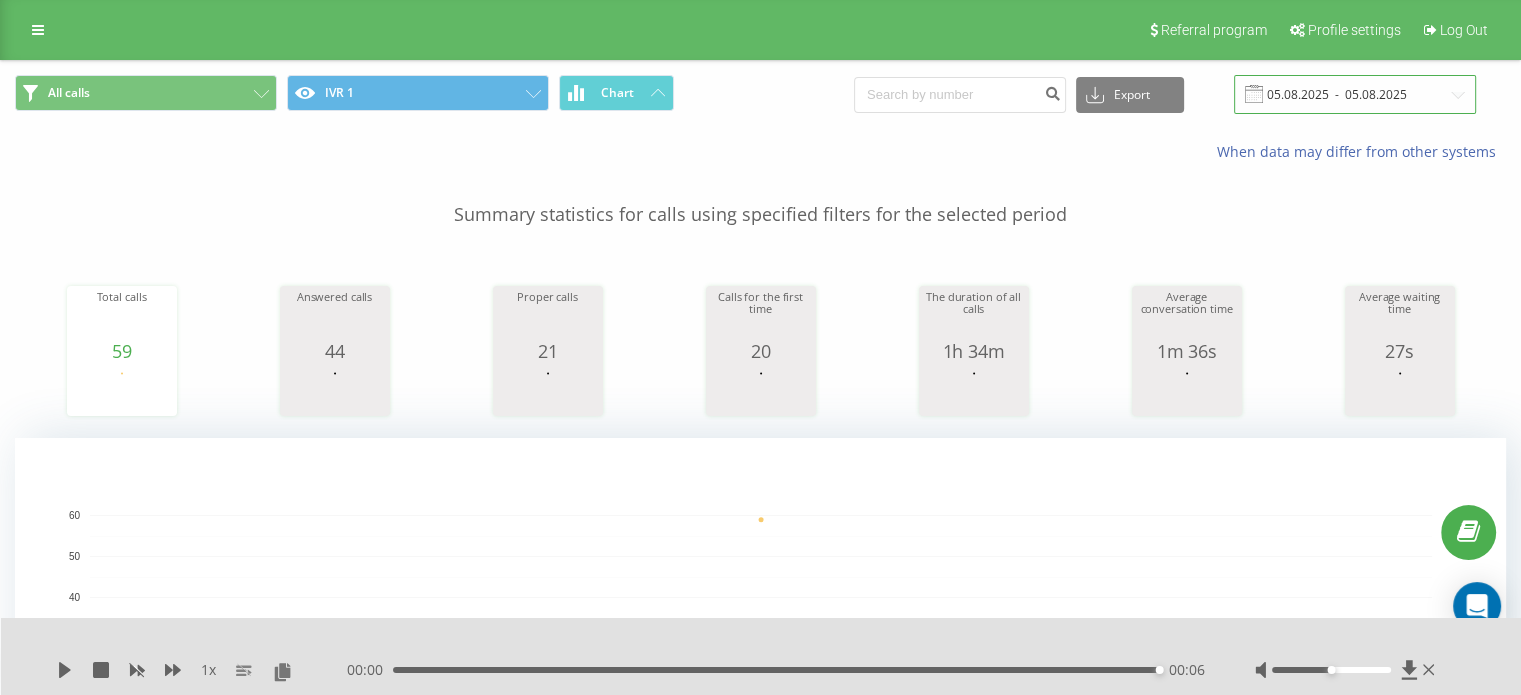 click on "05.08.2025  -  05.08.2025" at bounding box center (1355, 94) 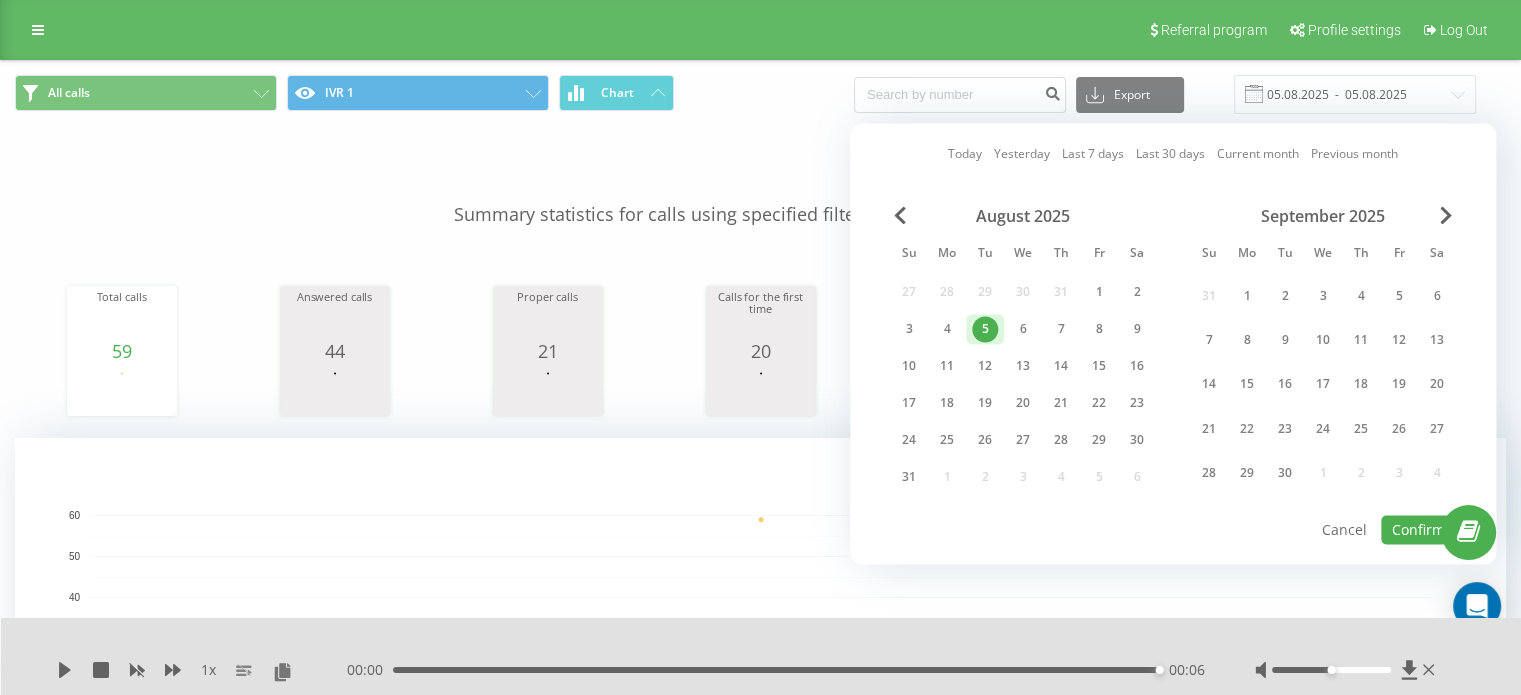 click on "5" at bounding box center (985, 329) 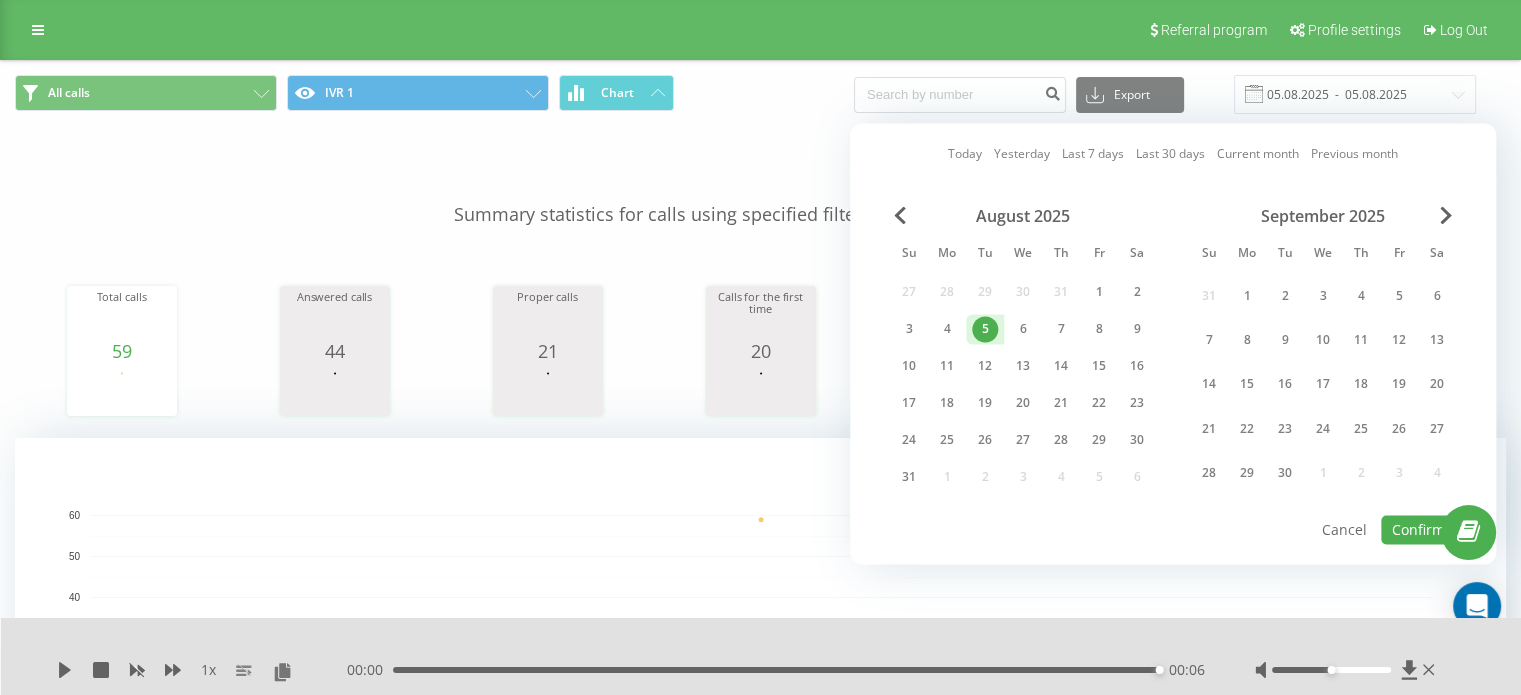 click on "5" at bounding box center [985, 329] 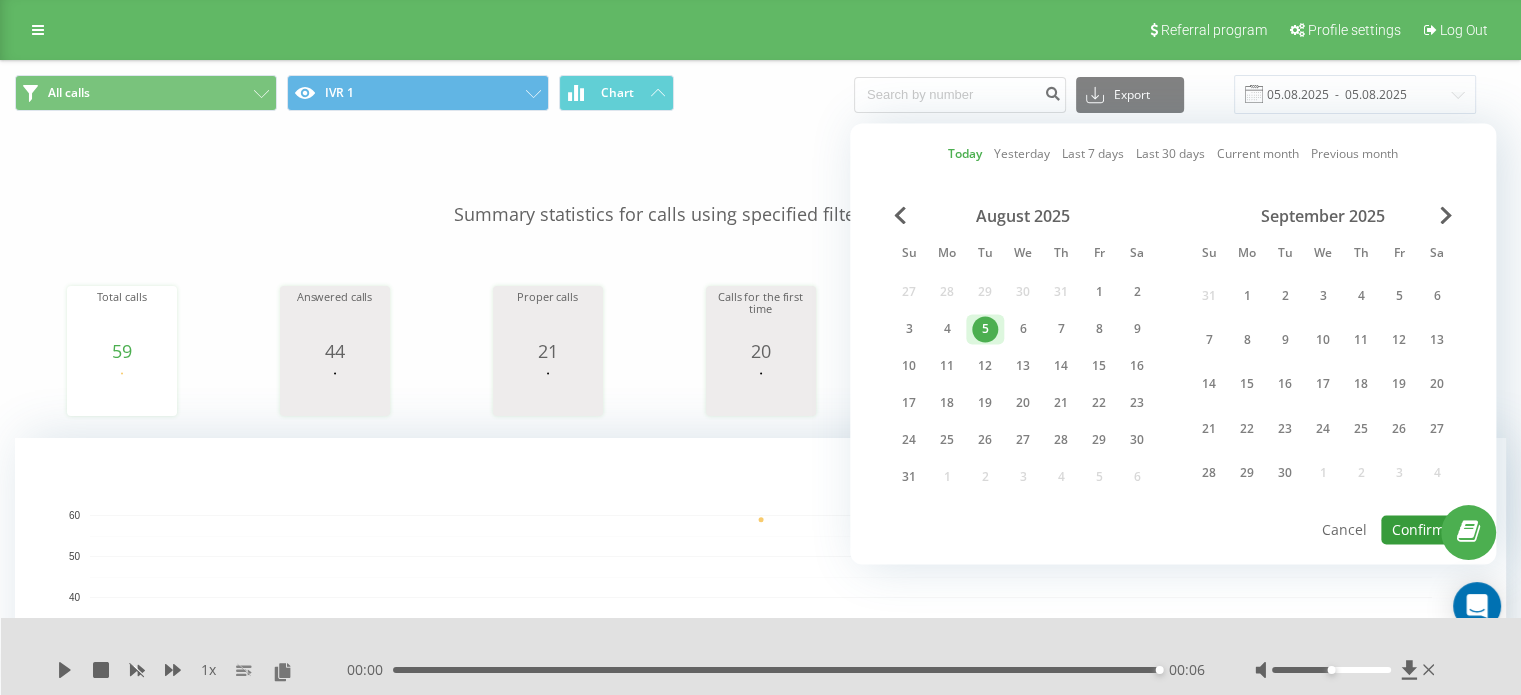 click on "Confirm" at bounding box center [1418, 529] 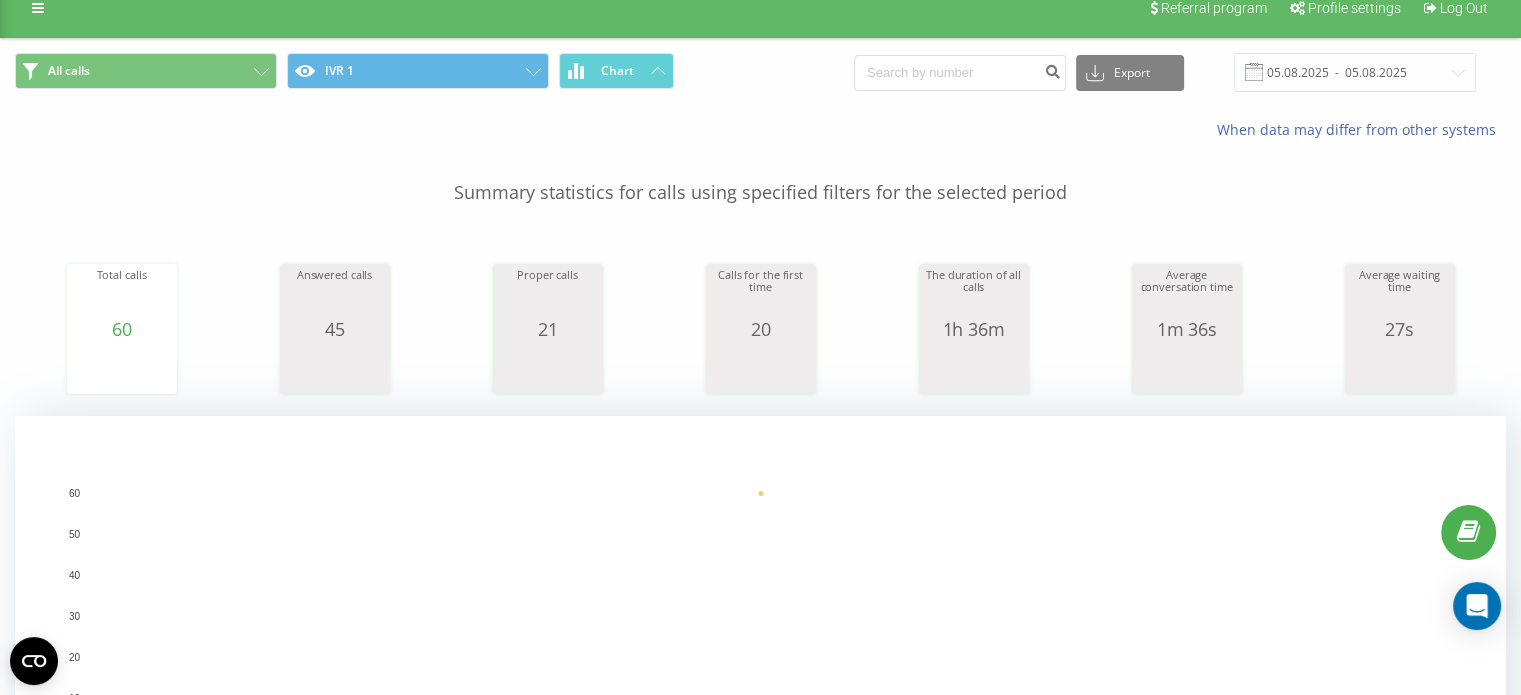 scroll, scrollTop: 0, scrollLeft: 0, axis: both 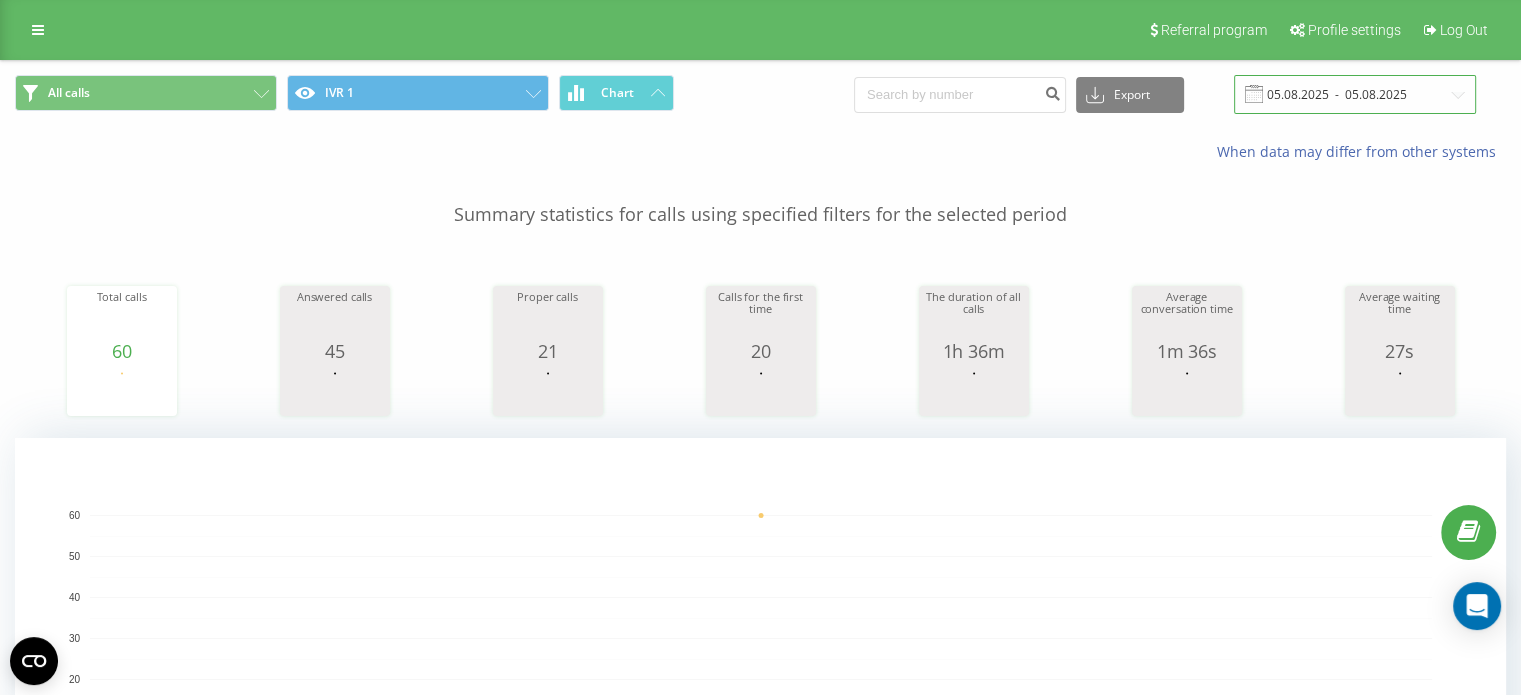 click on "05.08.2025  -  05.08.2025" at bounding box center [1355, 94] 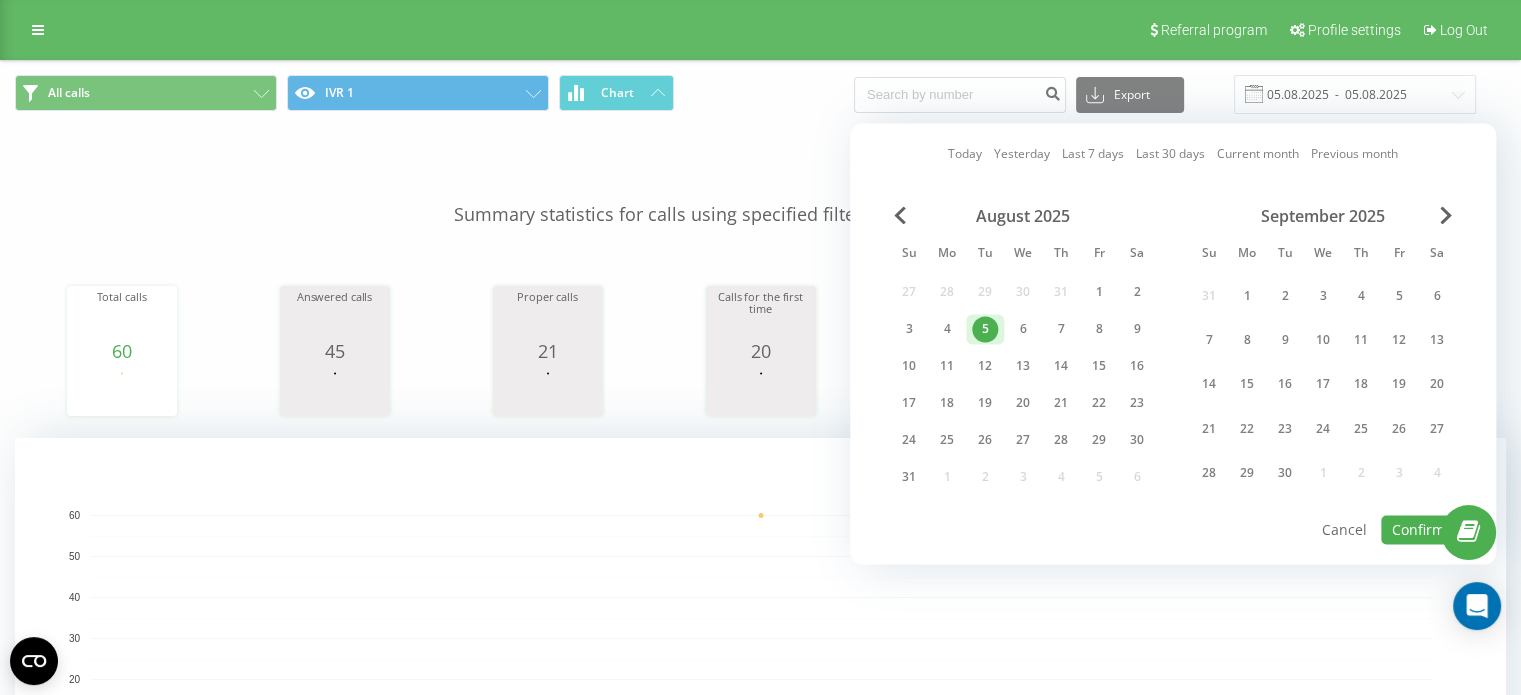 click on "5" at bounding box center (985, 329) 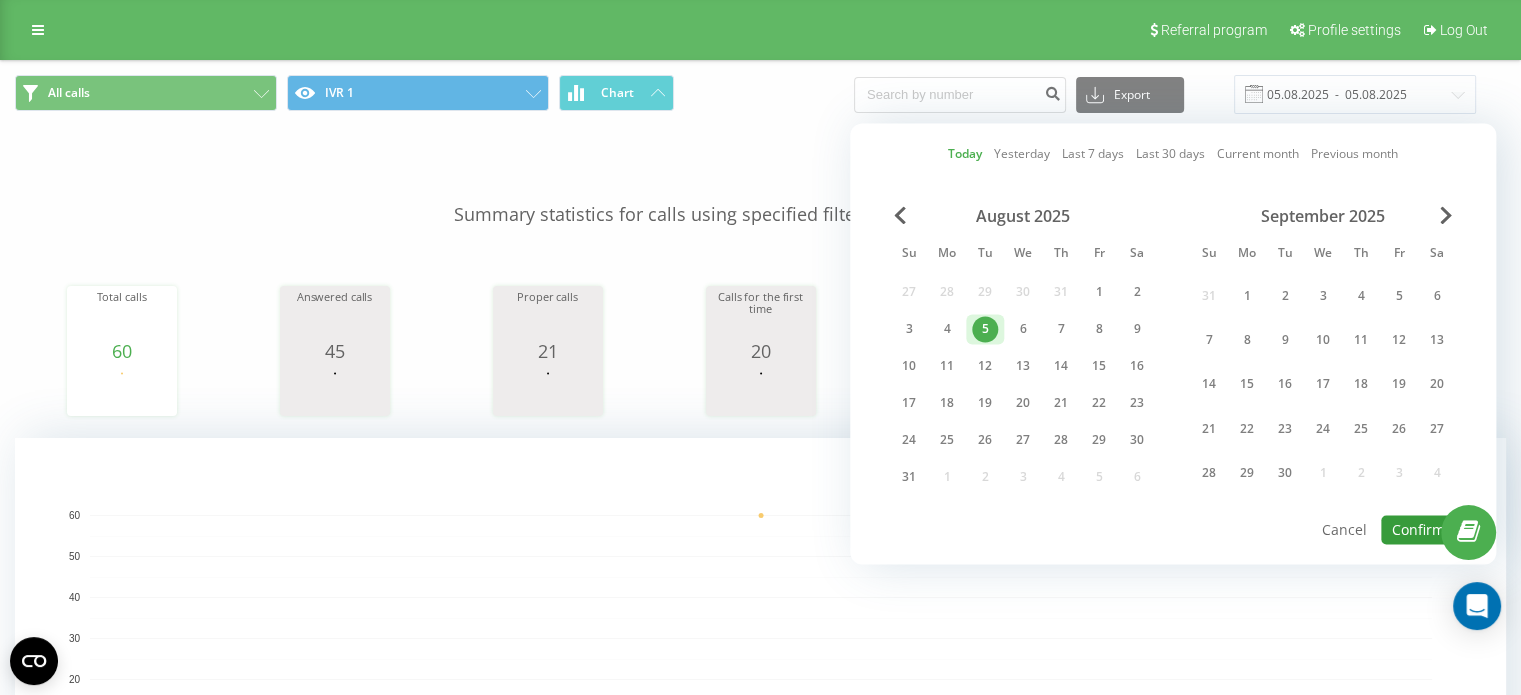 click on "Confirm" at bounding box center [1418, 529] 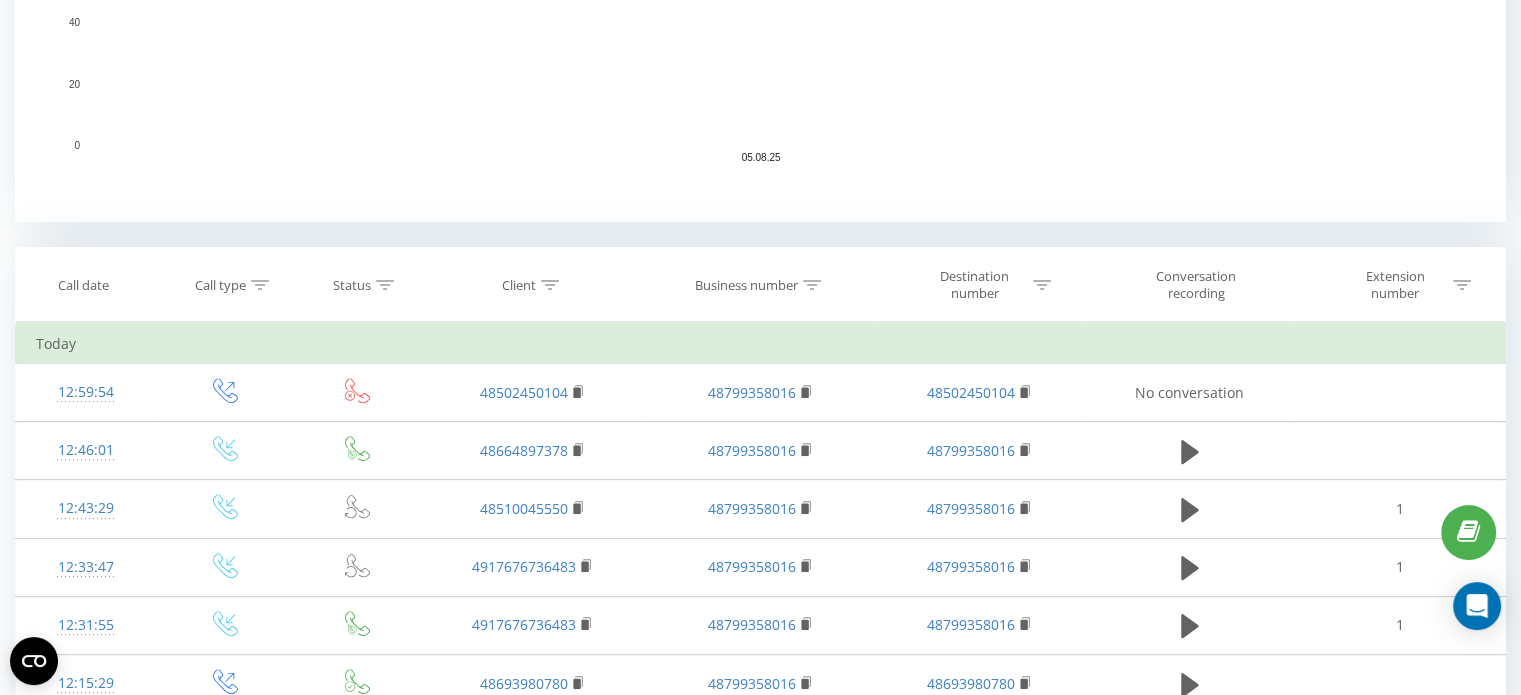 scroll, scrollTop: 700, scrollLeft: 0, axis: vertical 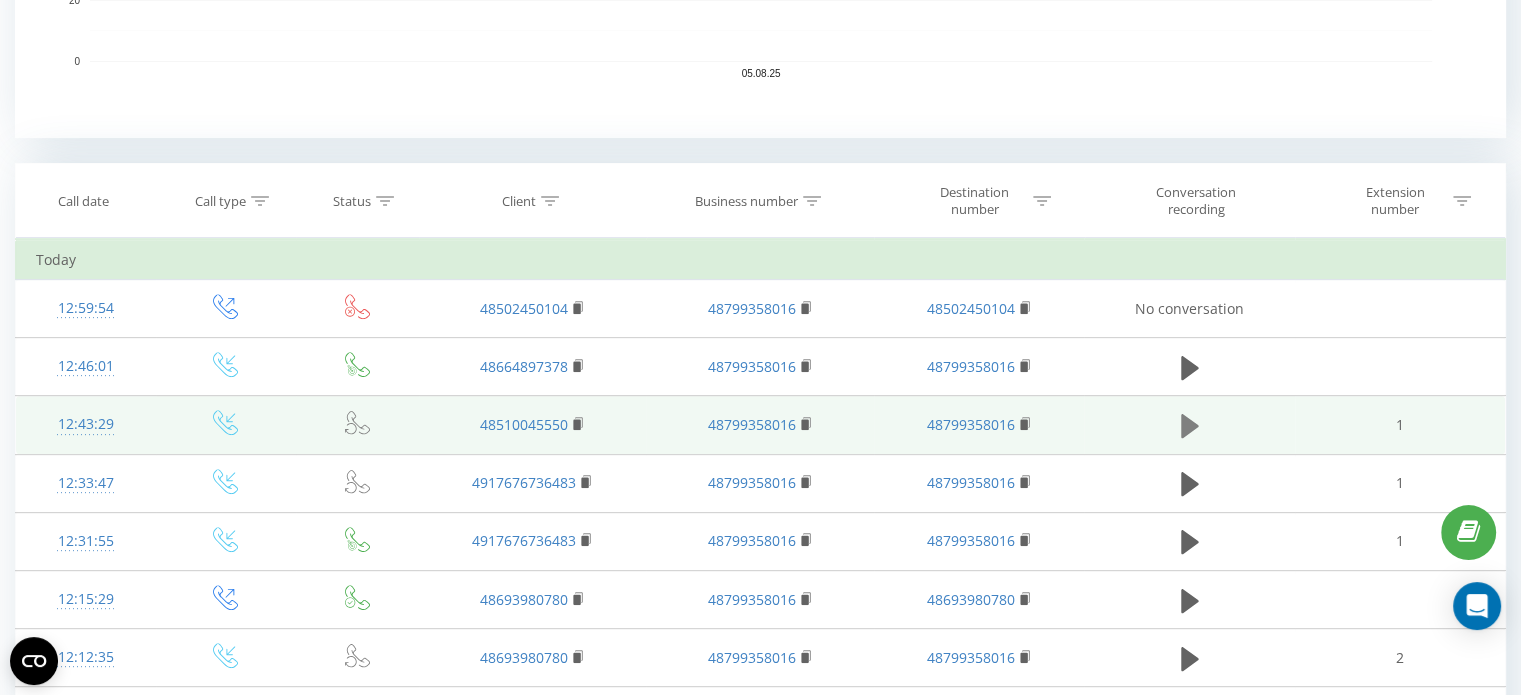 click 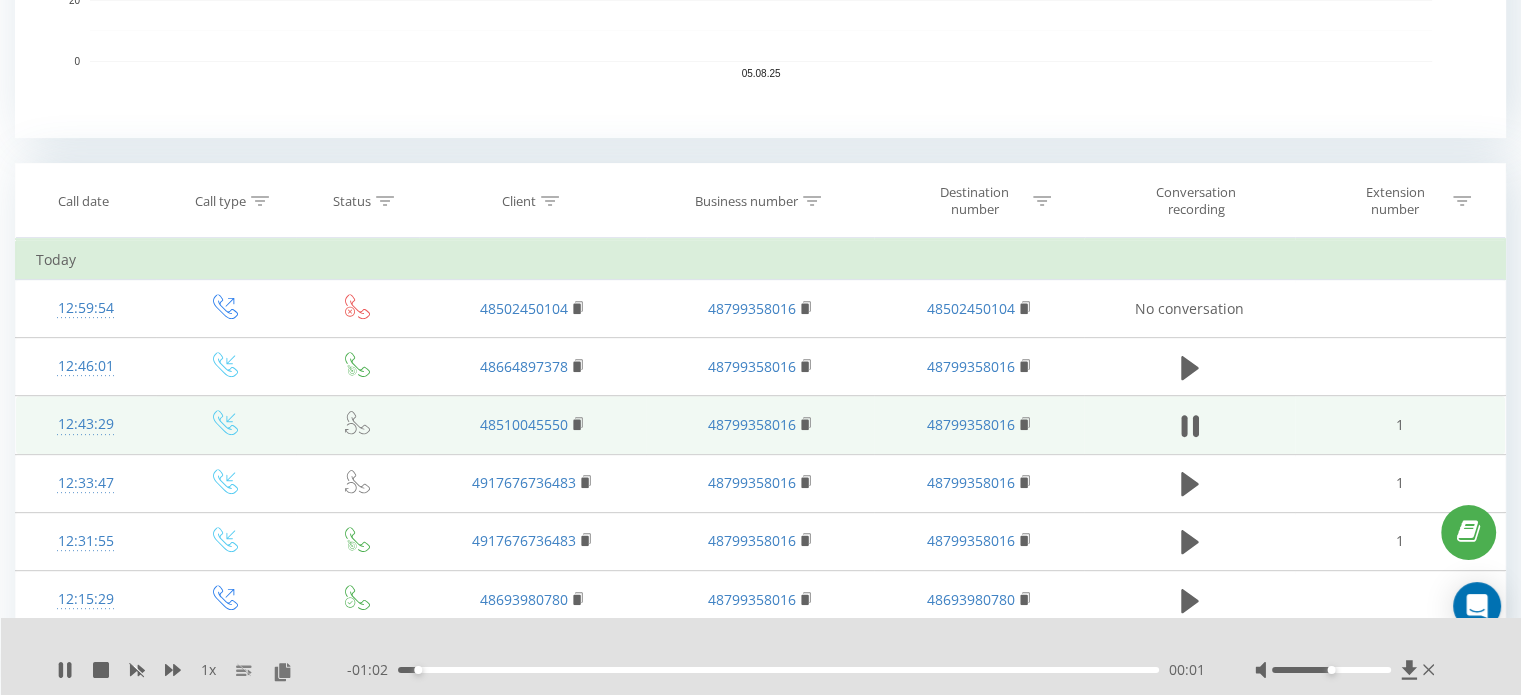 click 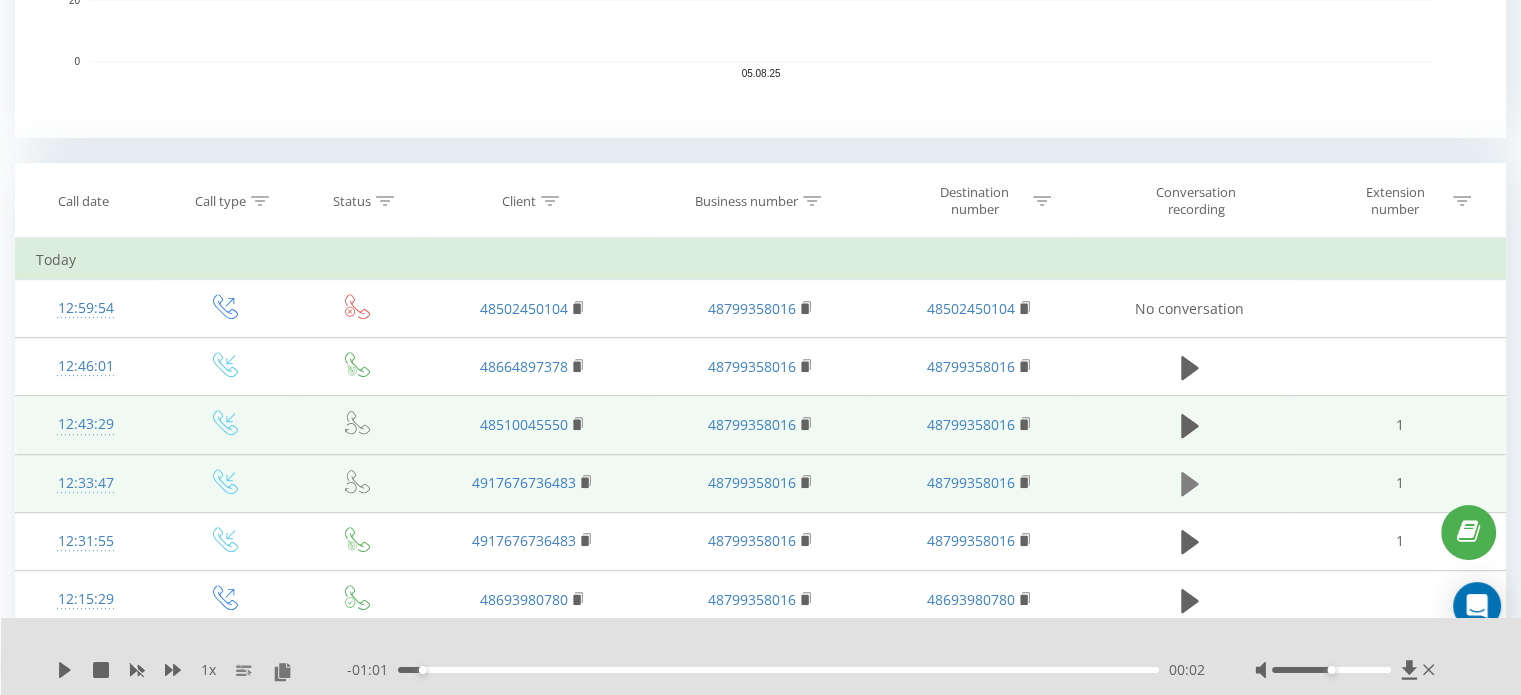 click 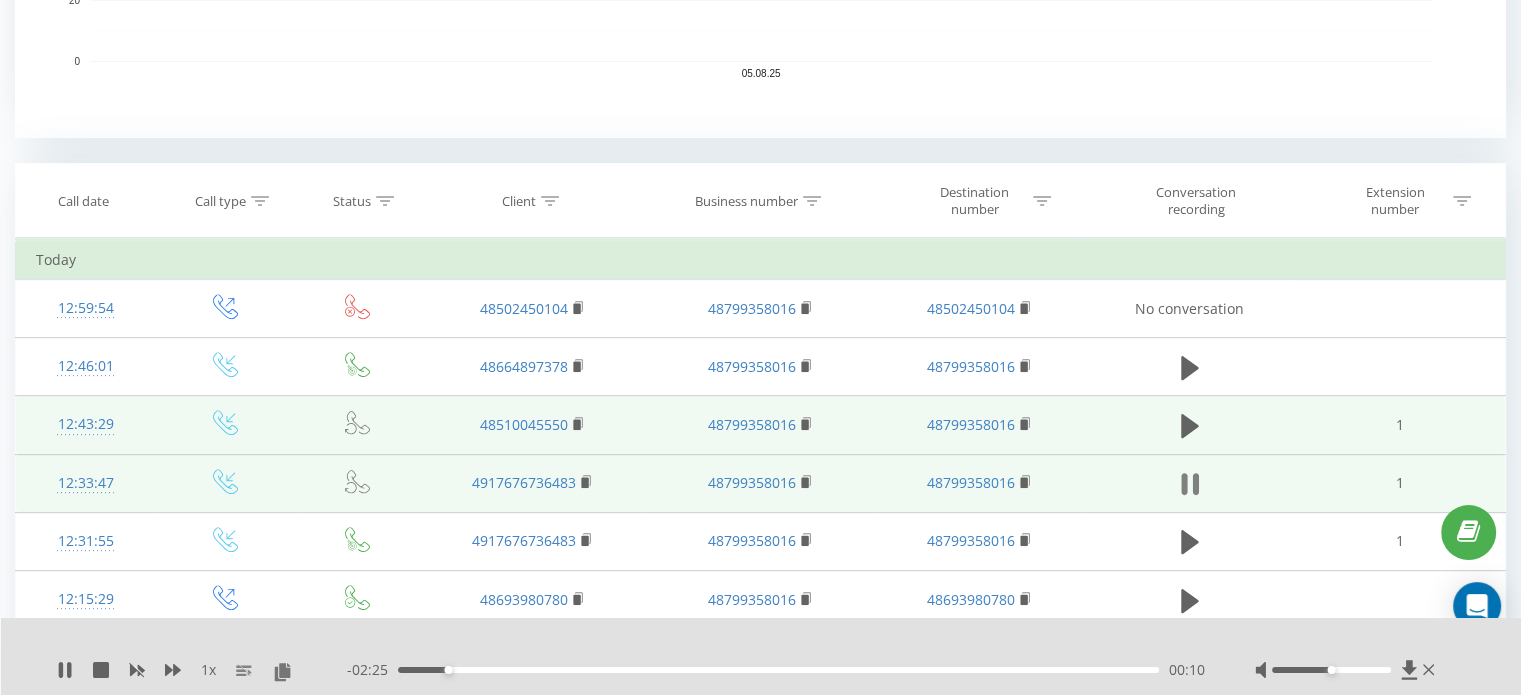 click 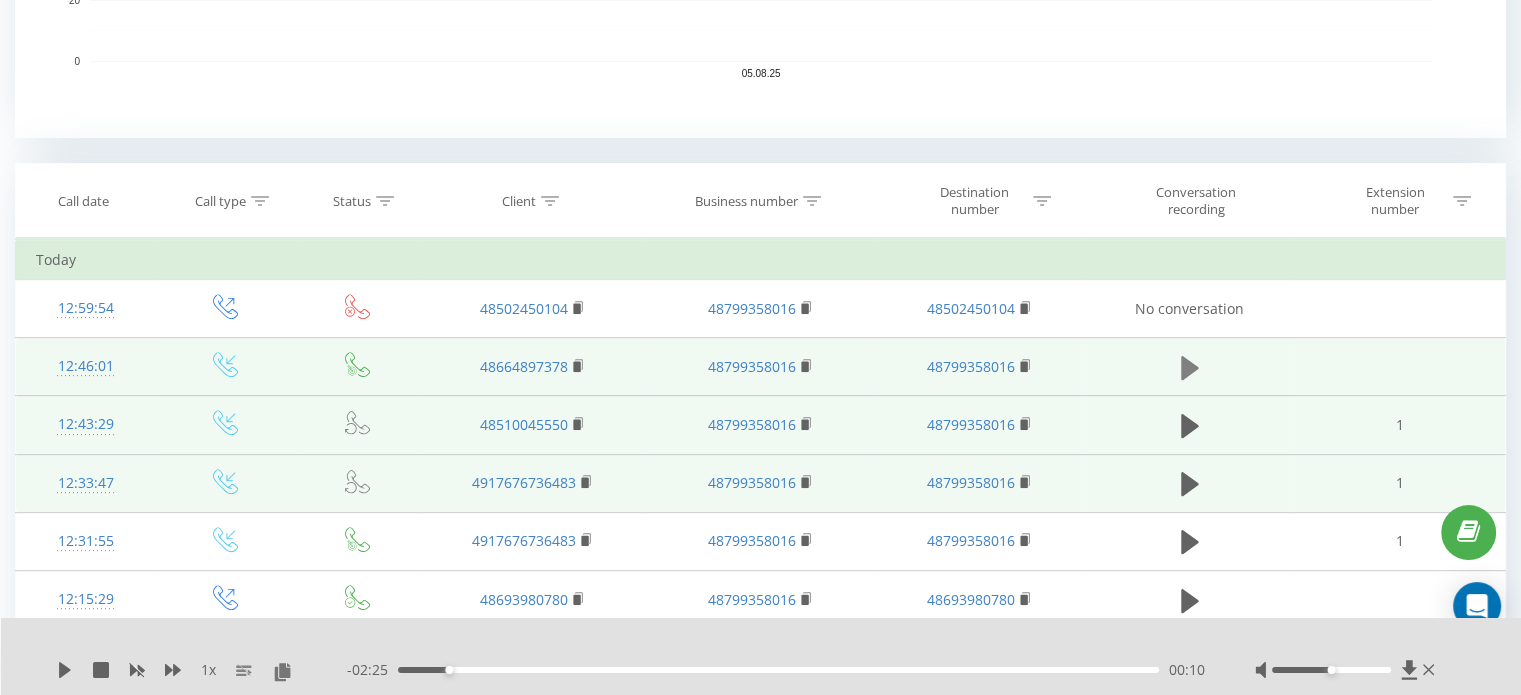 click 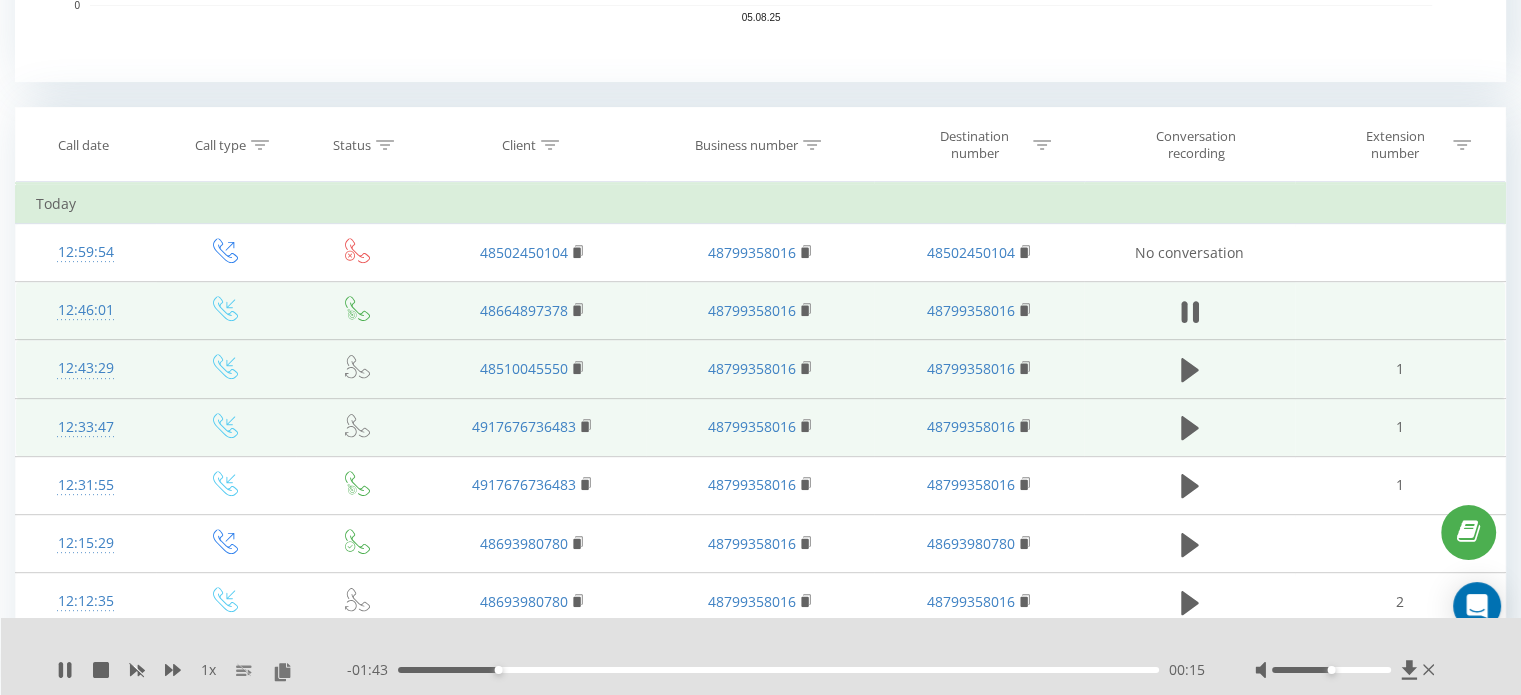 scroll, scrollTop: 800, scrollLeft: 0, axis: vertical 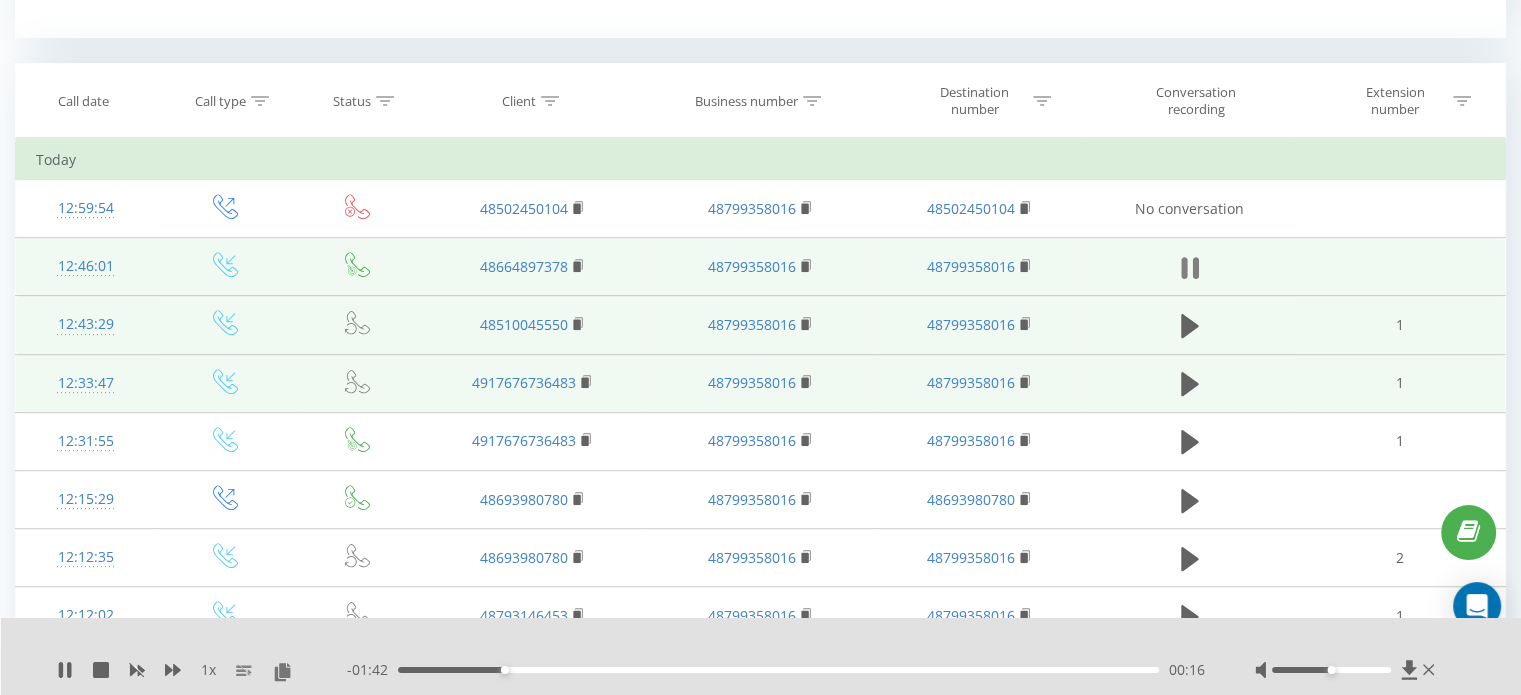 click 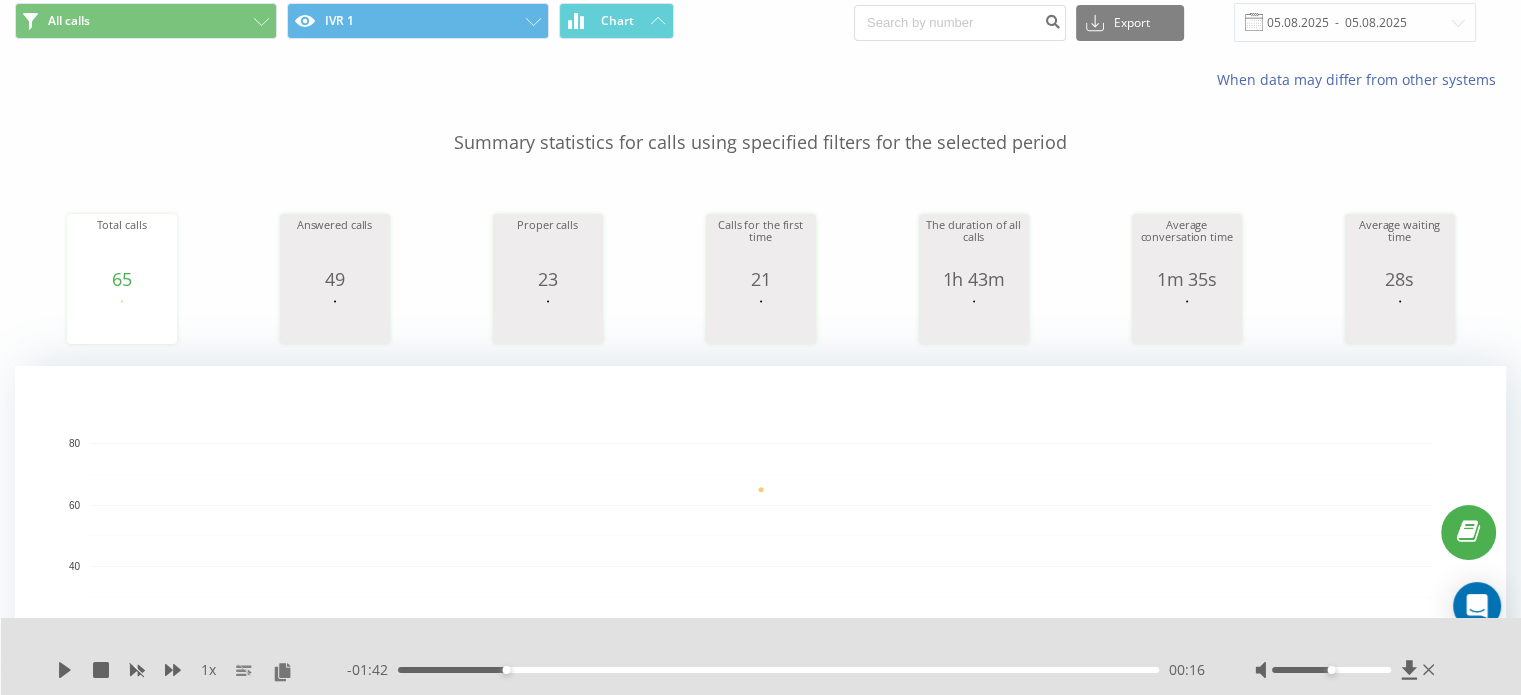 scroll, scrollTop: 0, scrollLeft: 0, axis: both 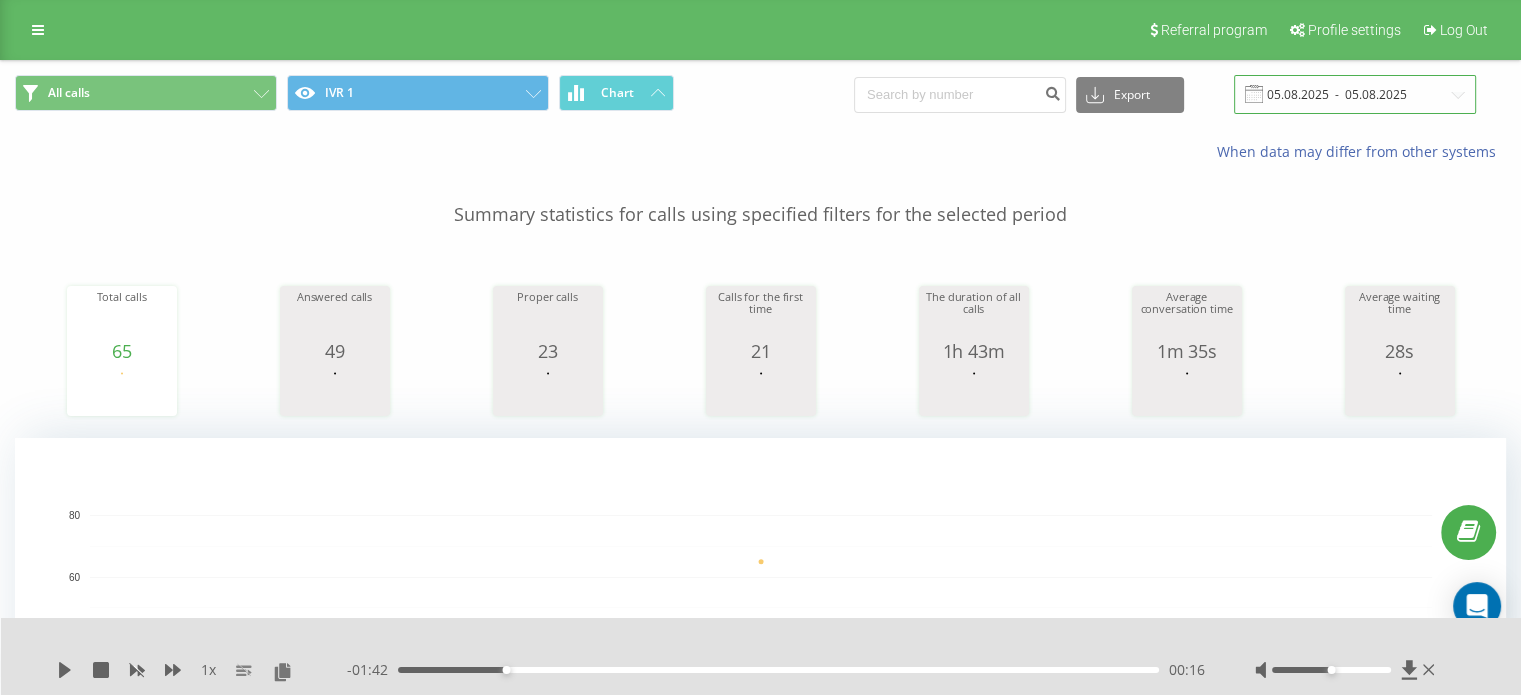 click on "05.08.2025  -  05.08.2025" at bounding box center (1355, 94) 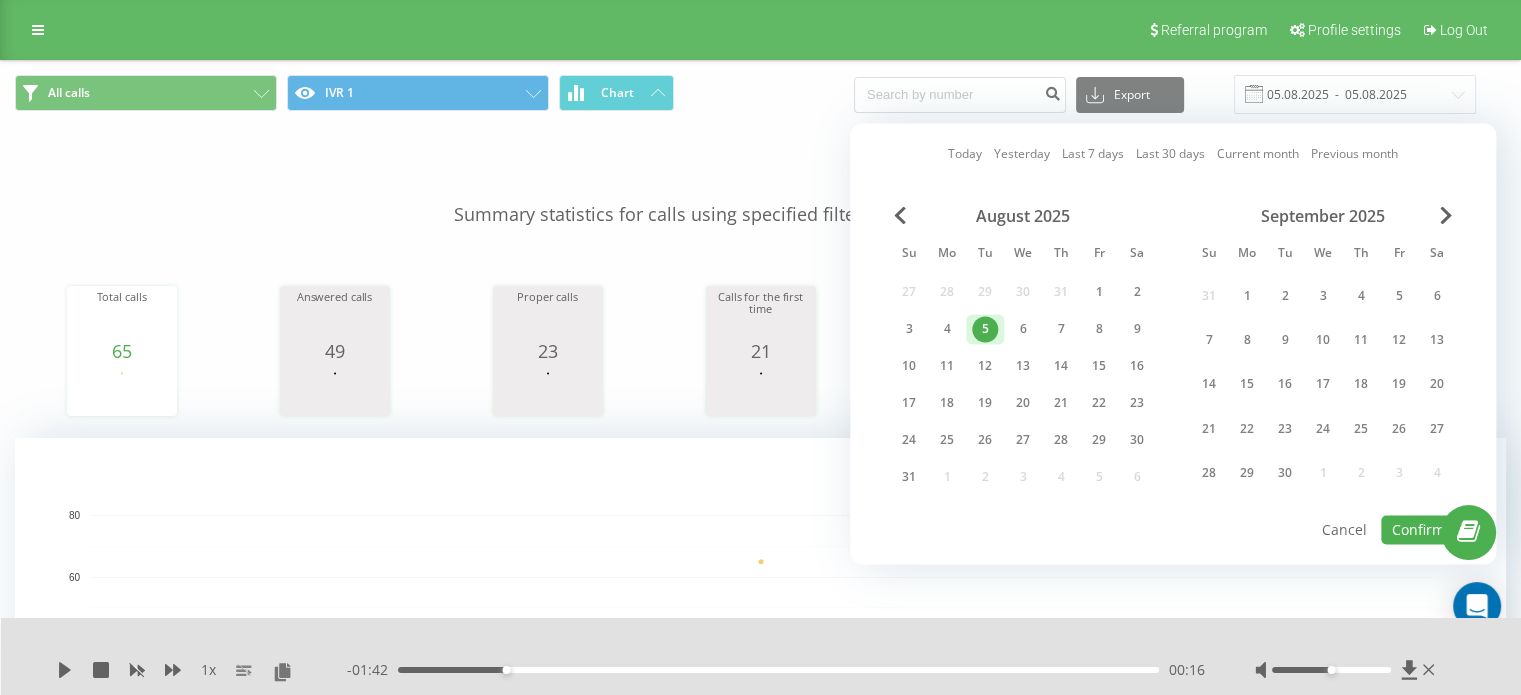 click on "5" at bounding box center (985, 329) 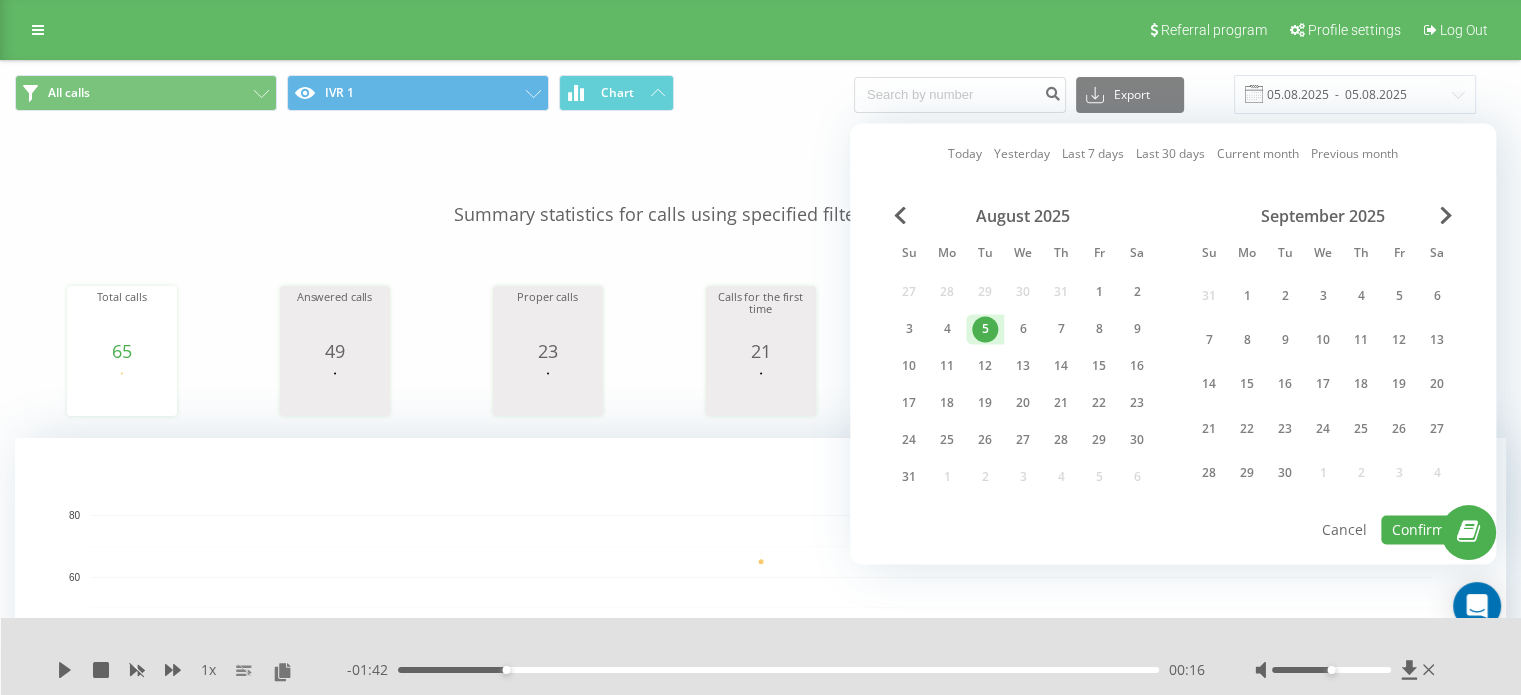click on "5" at bounding box center (985, 329) 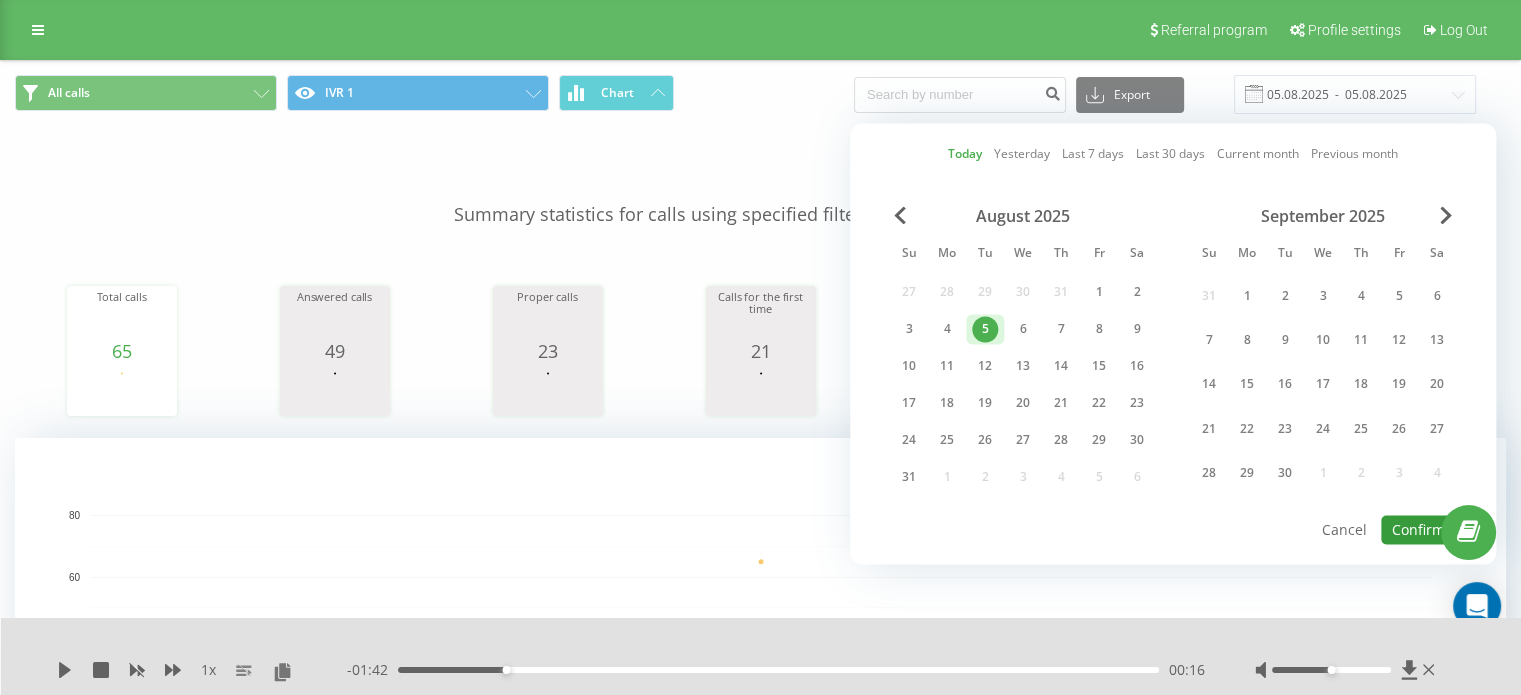 click on "Confirm" at bounding box center (1418, 529) 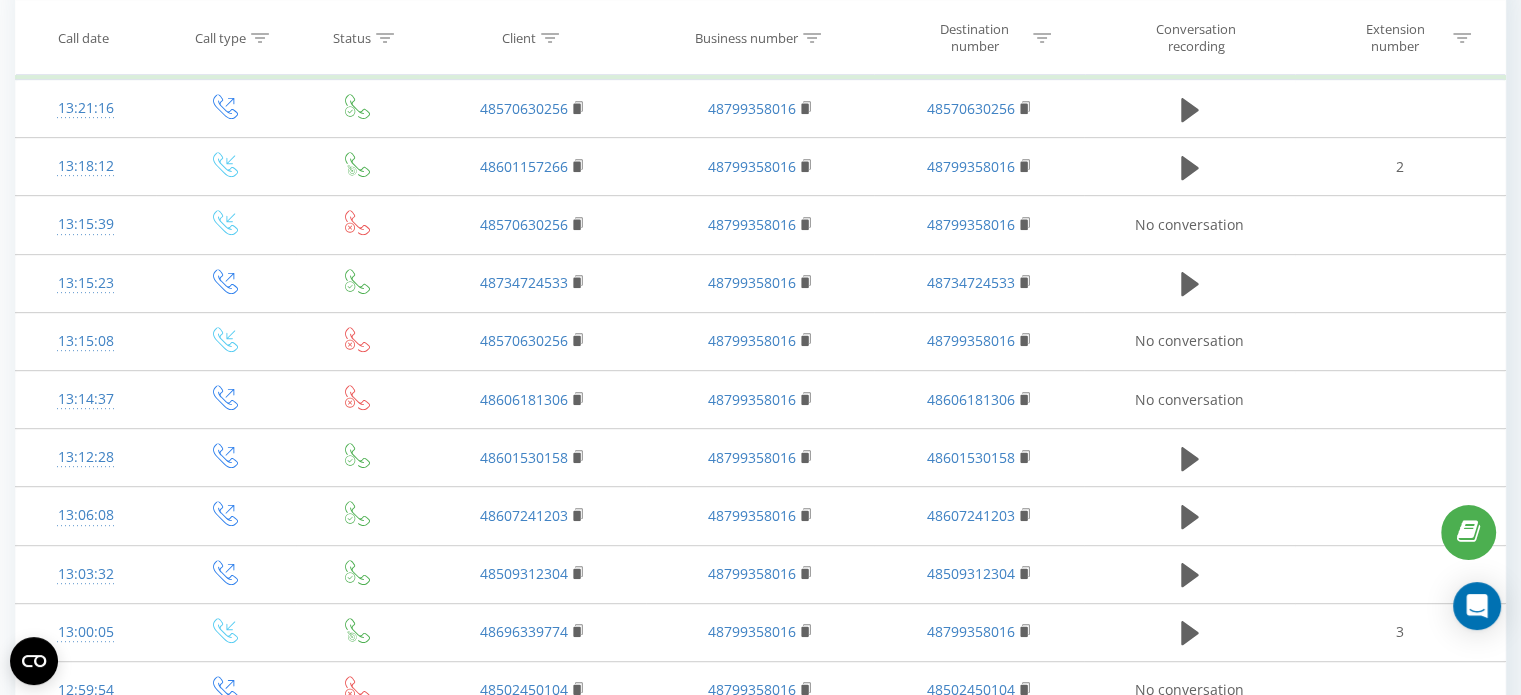 scroll, scrollTop: 800, scrollLeft: 0, axis: vertical 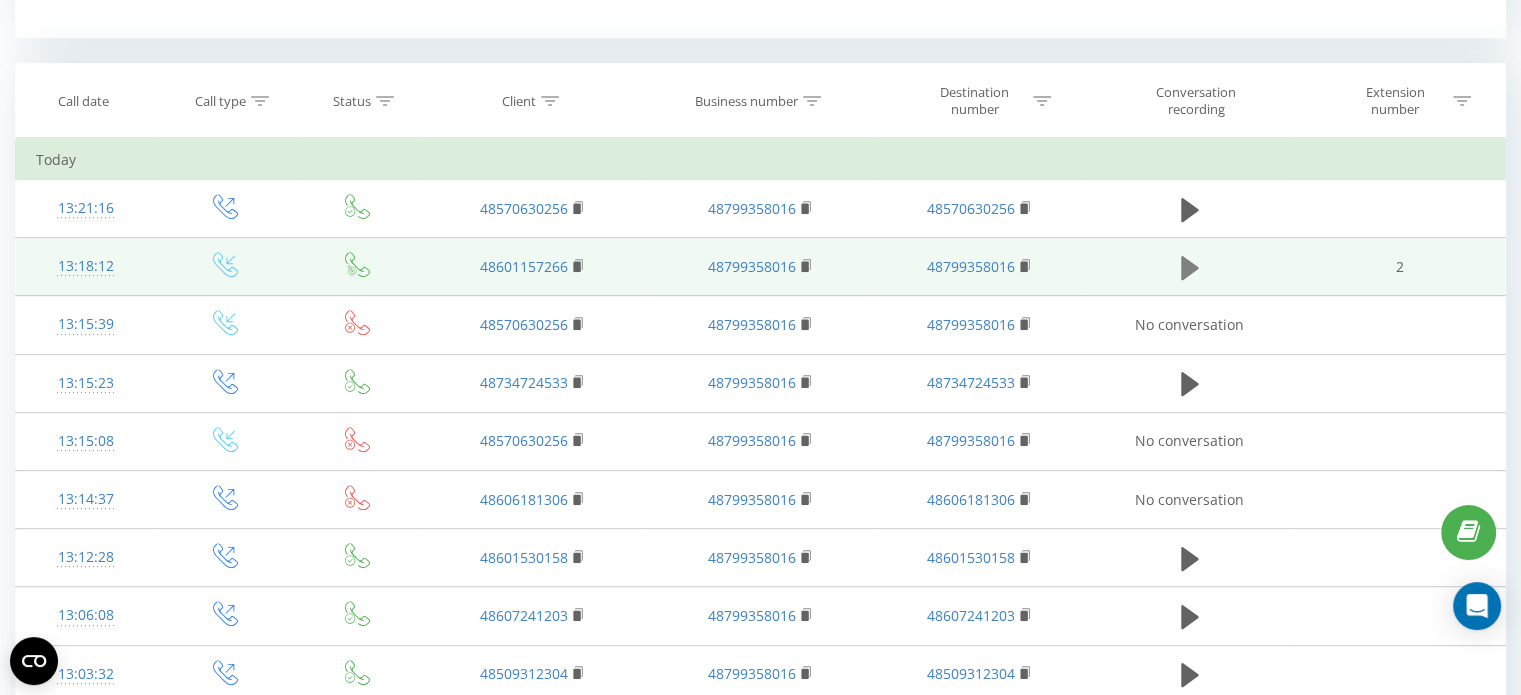 click 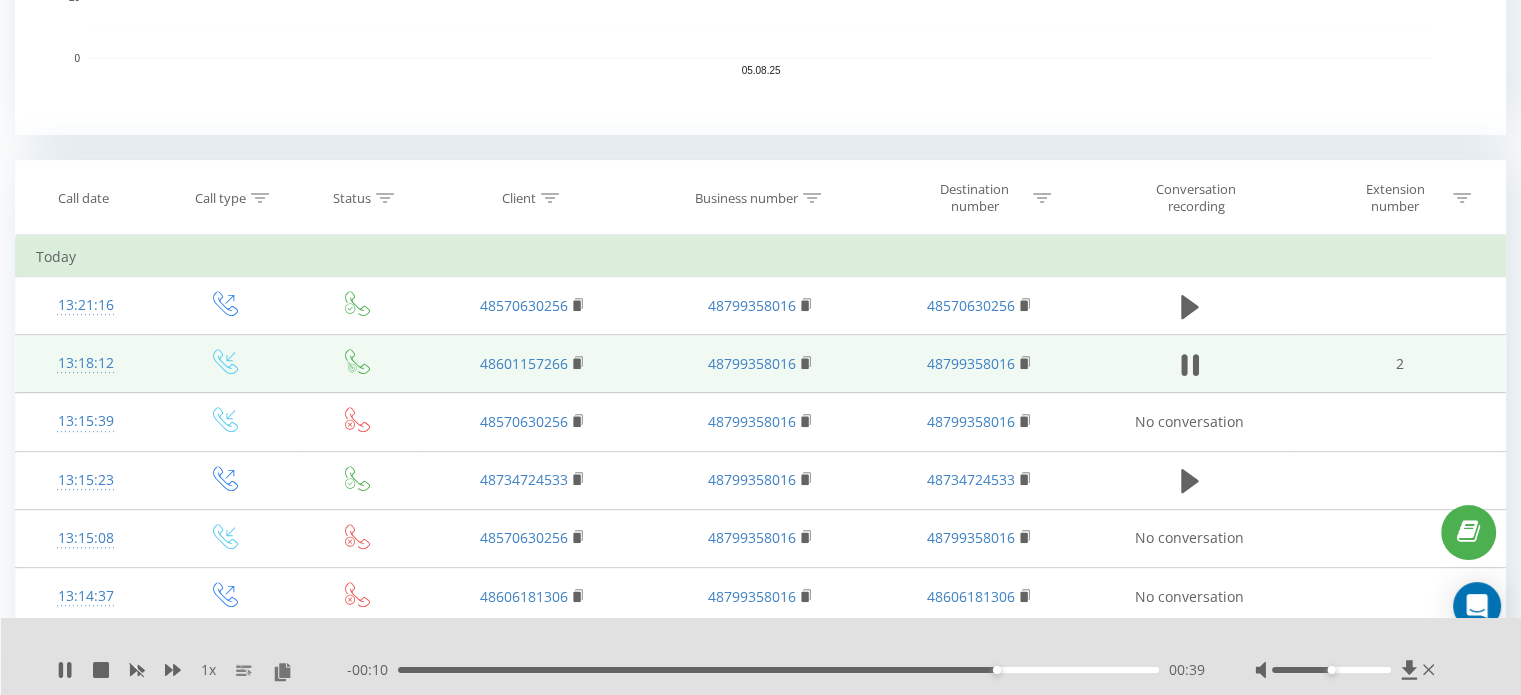 scroll, scrollTop: 700, scrollLeft: 0, axis: vertical 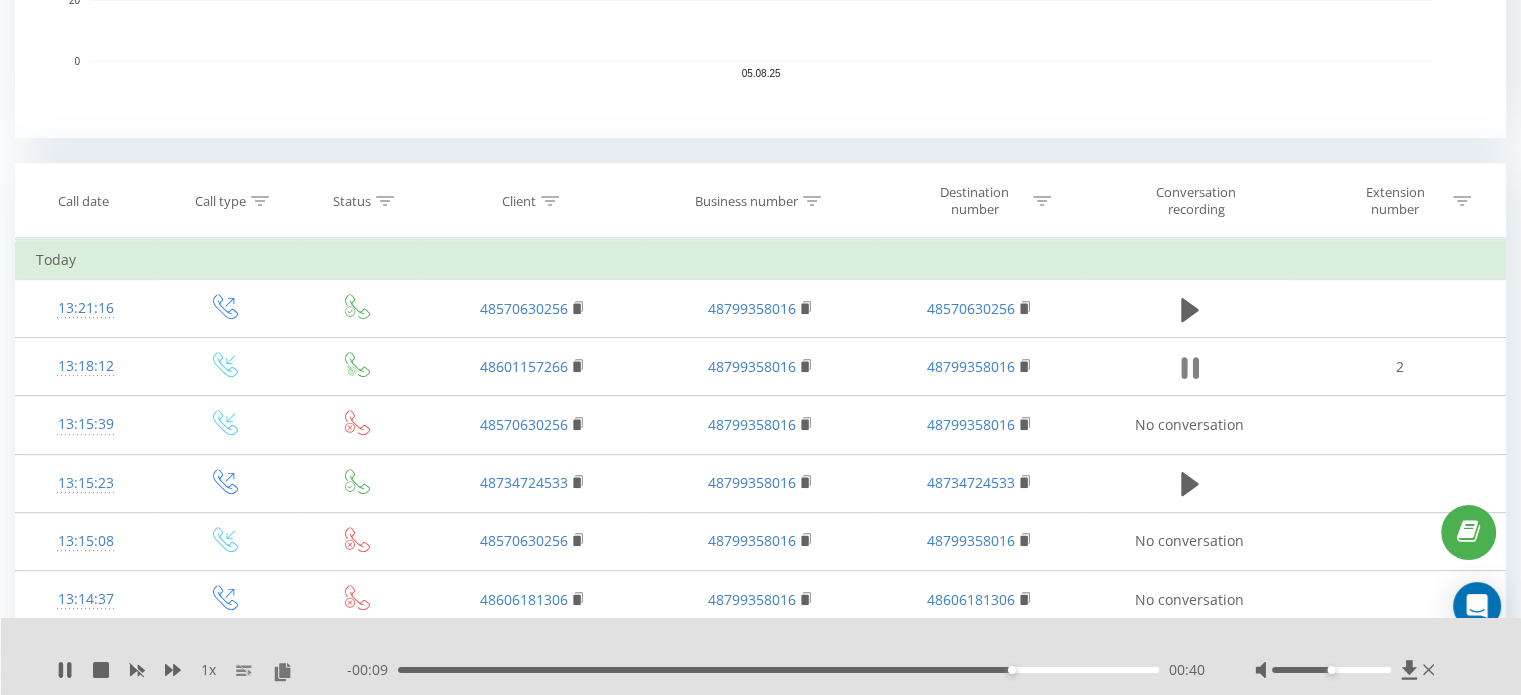 click 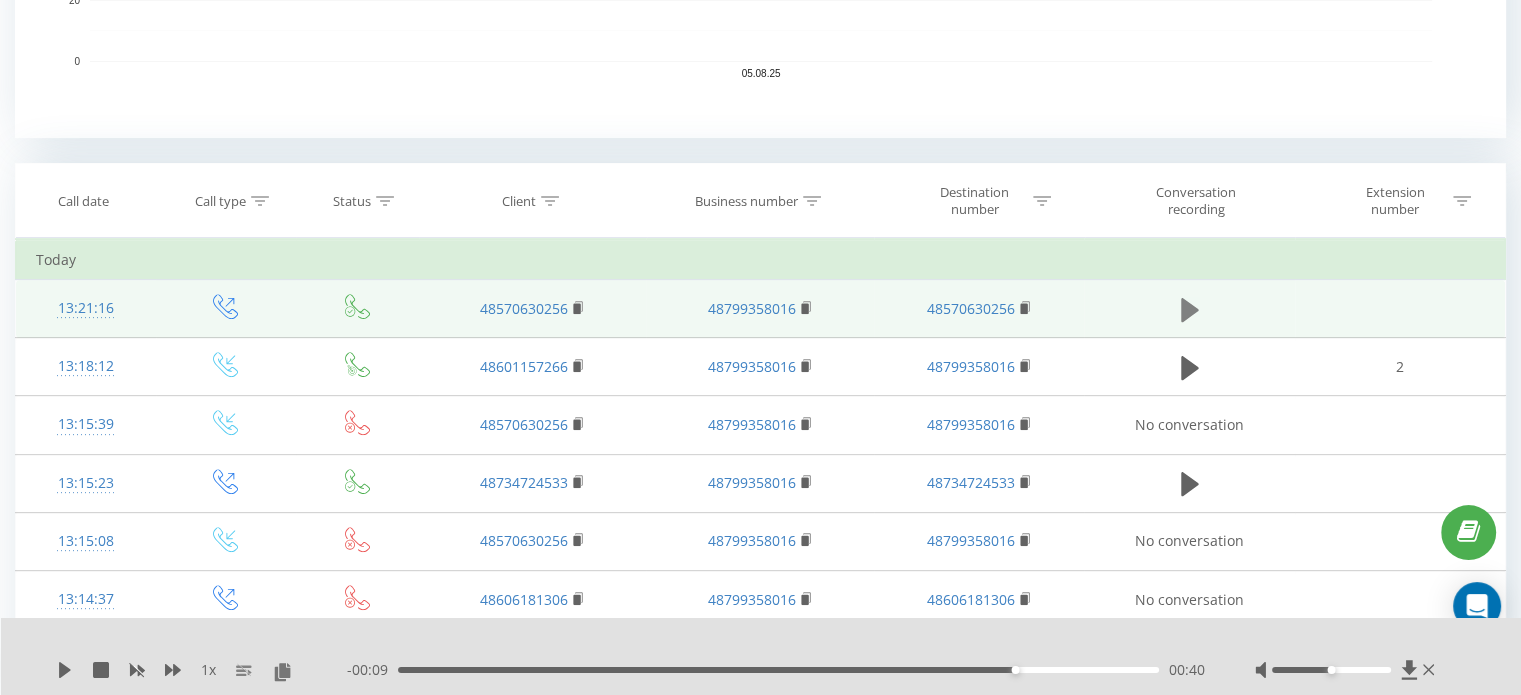 click 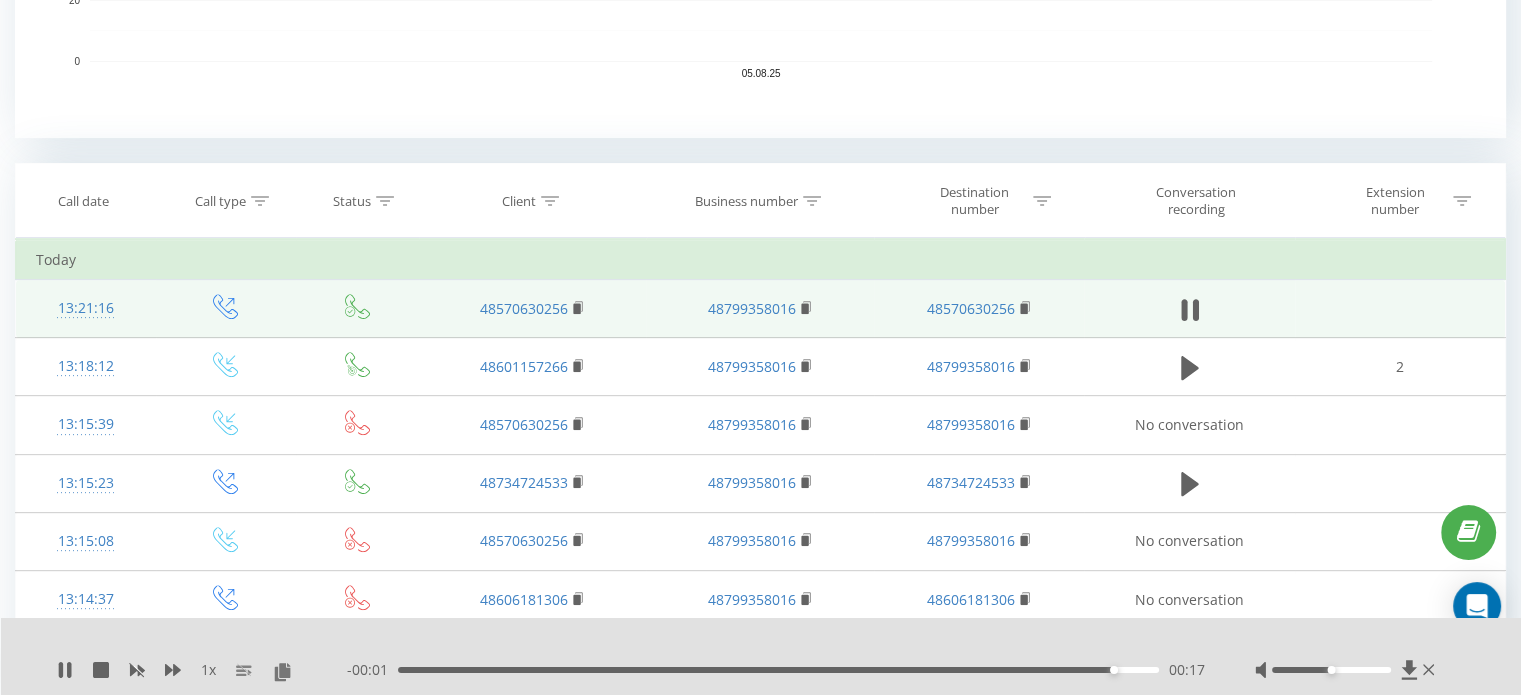 click 